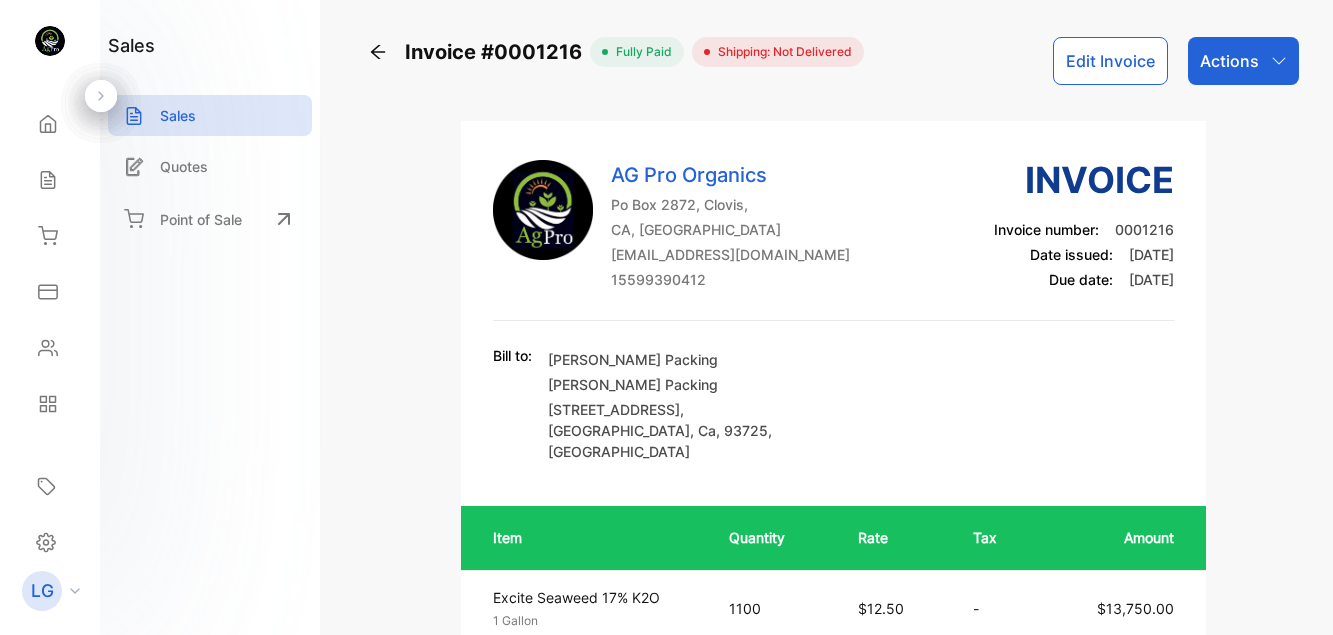 scroll, scrollTop: 0, scrollLeft: 0, axis: both 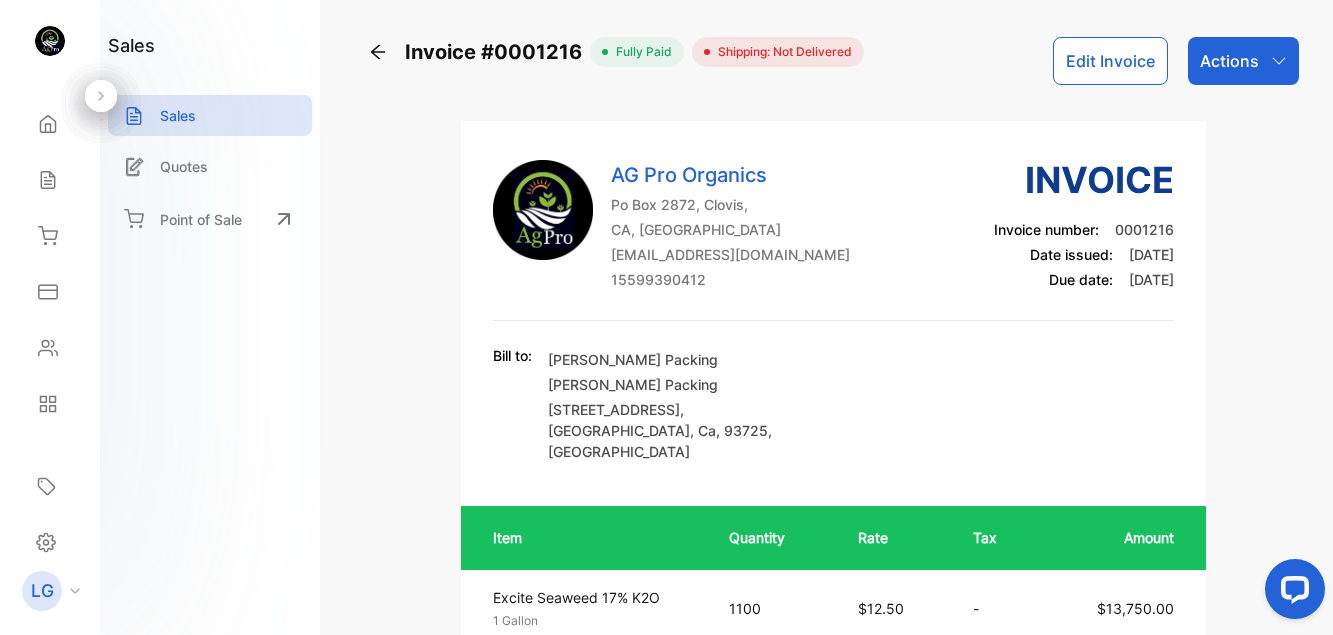 click on "Actions" at bounding box center (1243, 61) 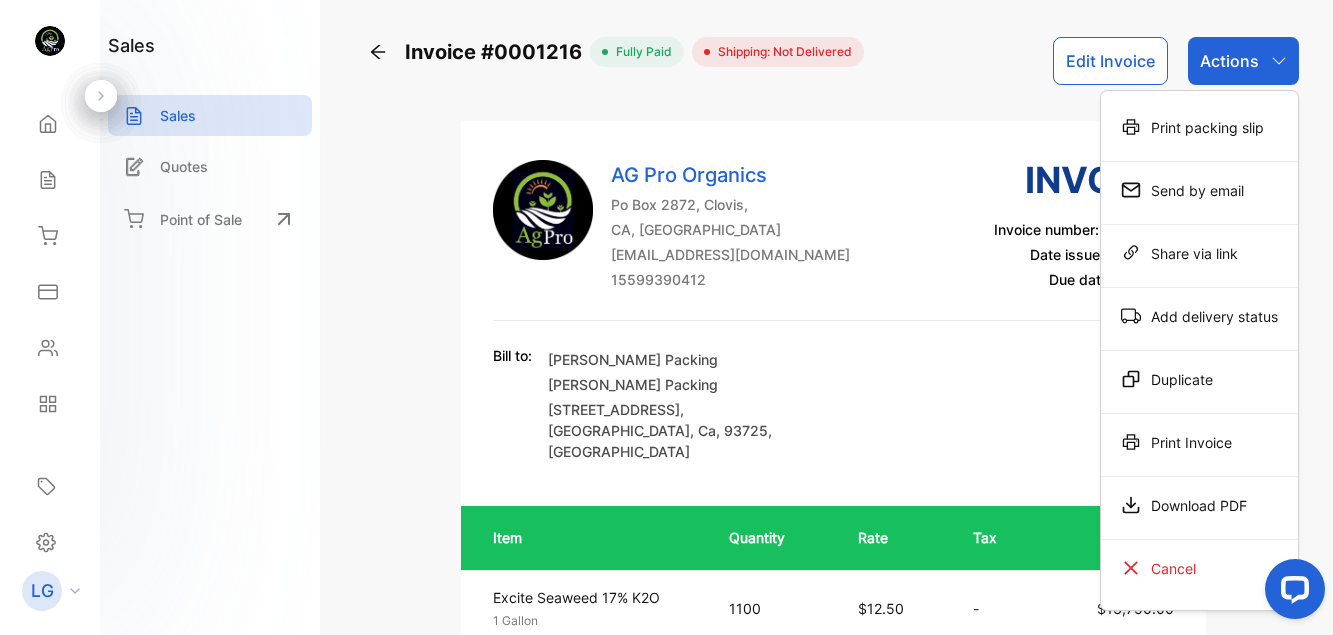 click on "AG Pro Organics Po Box 2872, Clovis, CA, United States of America agproorganics@gmail.com 15599390412 Invoice Invoice number:  0001216 Date issued:  30 Jun, 2025 Due date:  01 Jul, 2025" at bounding box center (833, 237) 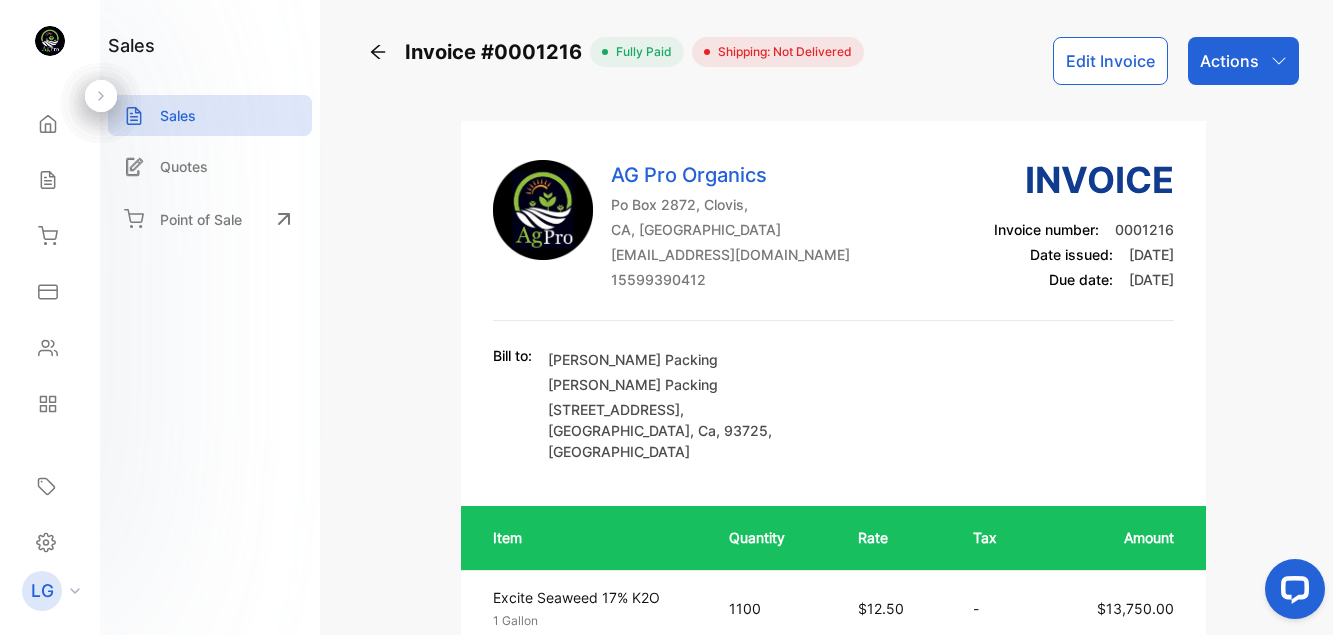 click 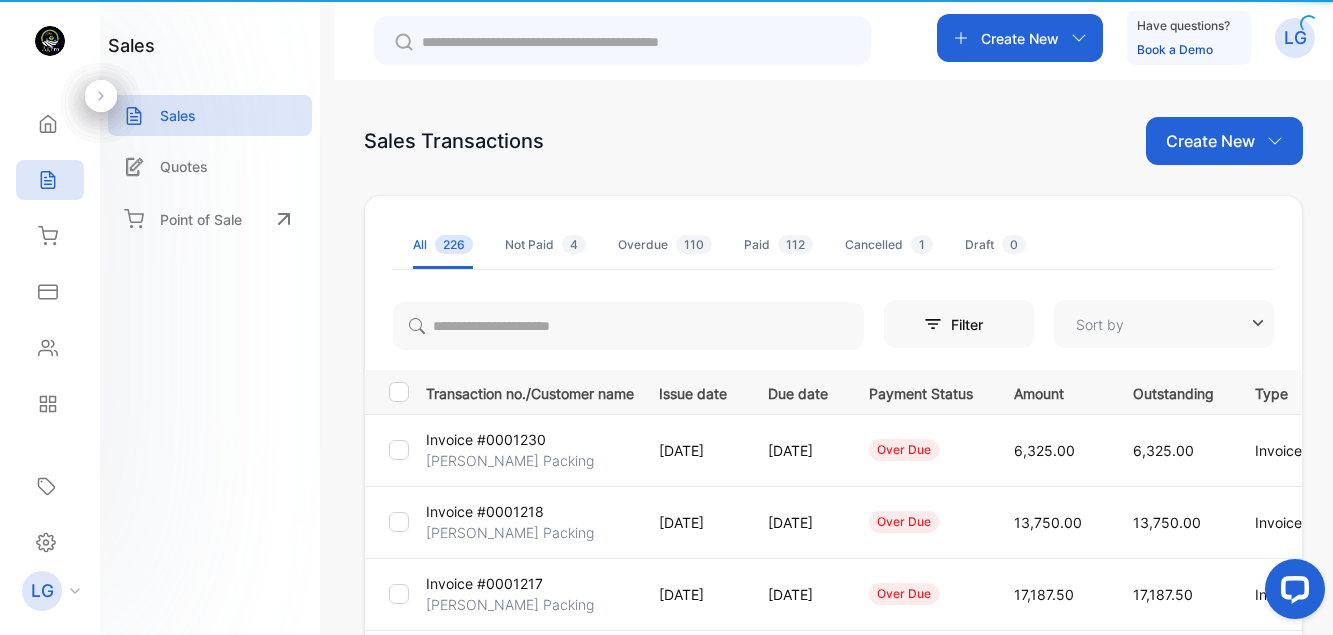 type on "**********" 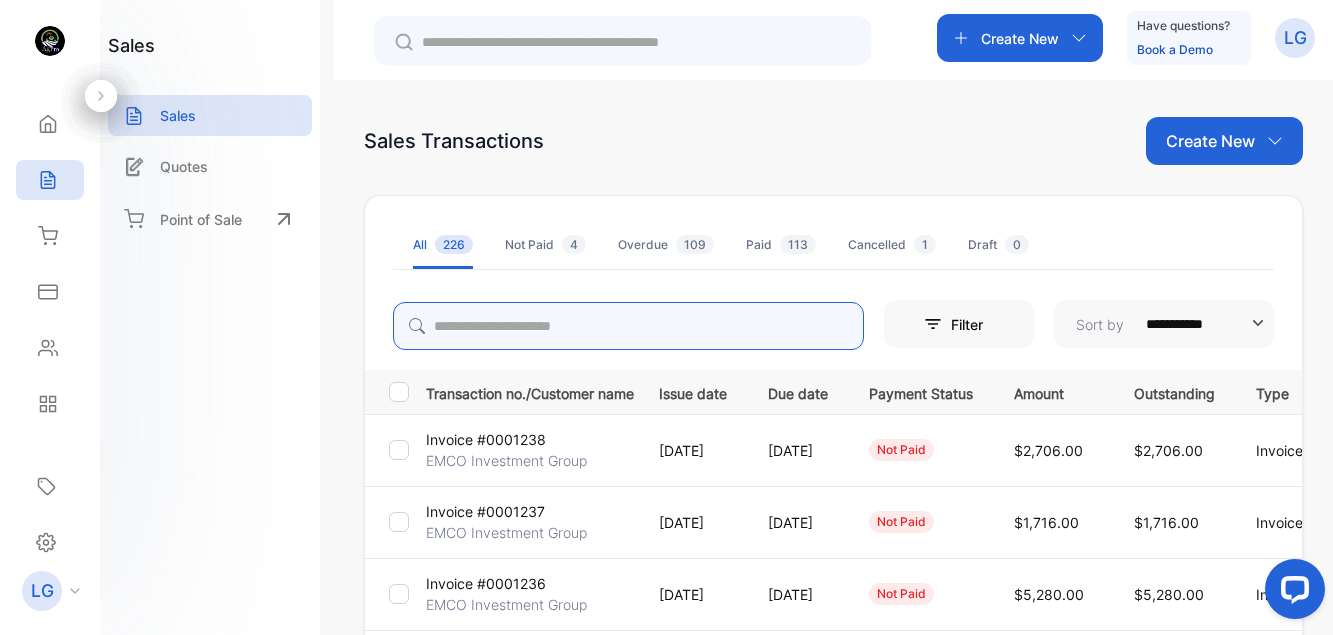 click at bounding box center [628, 326] 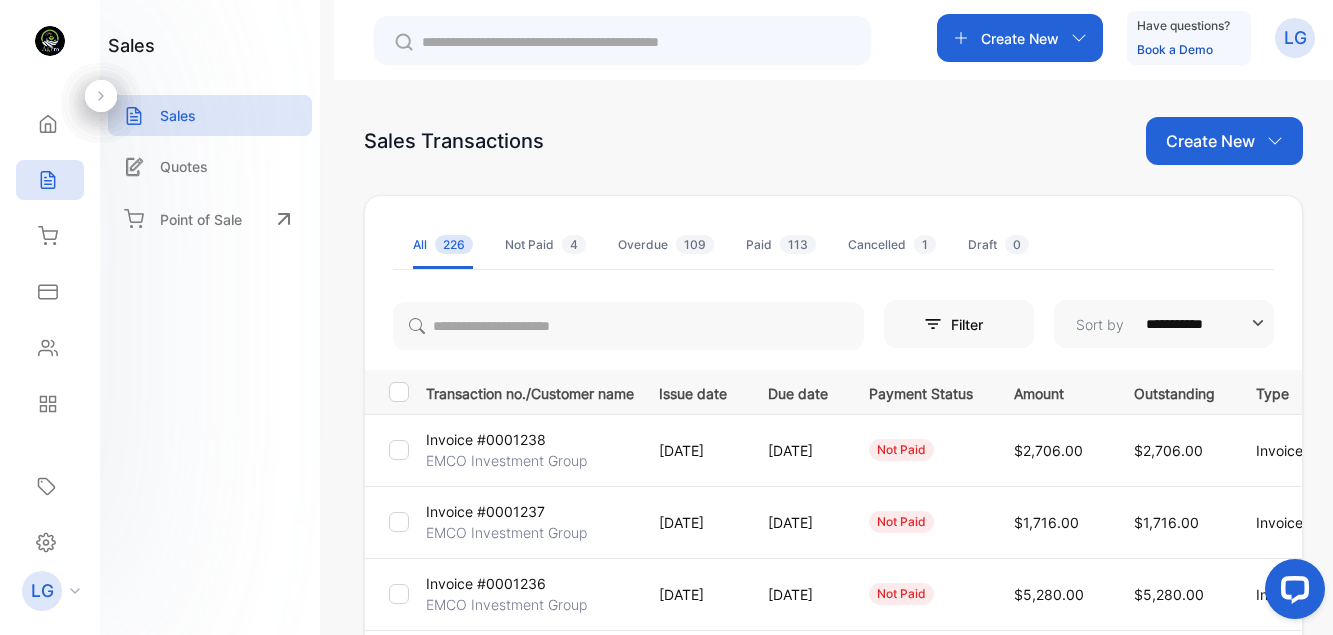 click on "All 226 Not  Paid 4 Overdue 109 Paid 113 Cancelled 1 Draft 0" at bounding box center (833, 245) 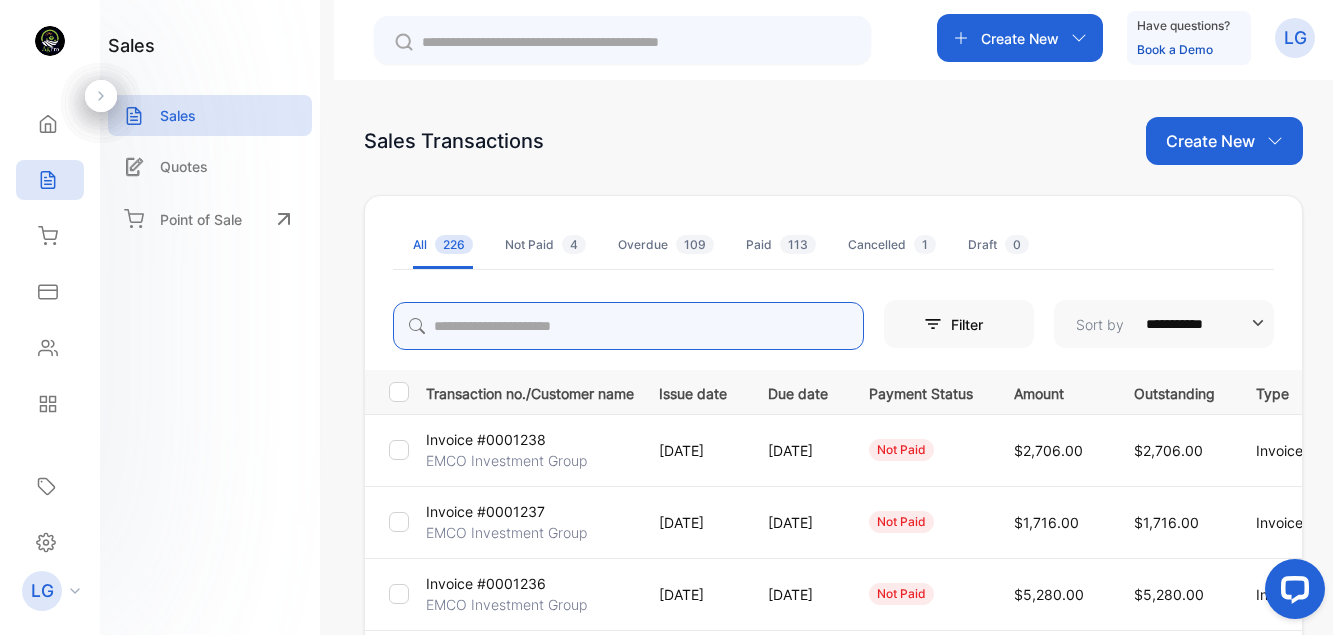 click at bounding box center (628, 326) 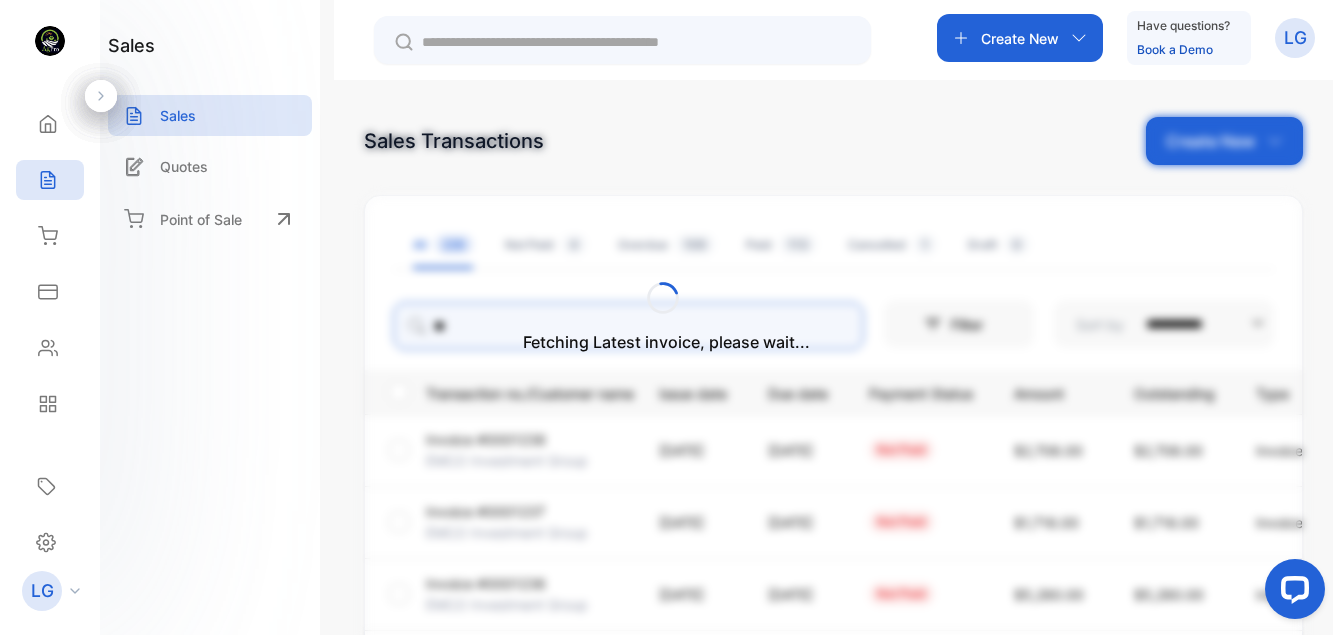 type on "******" 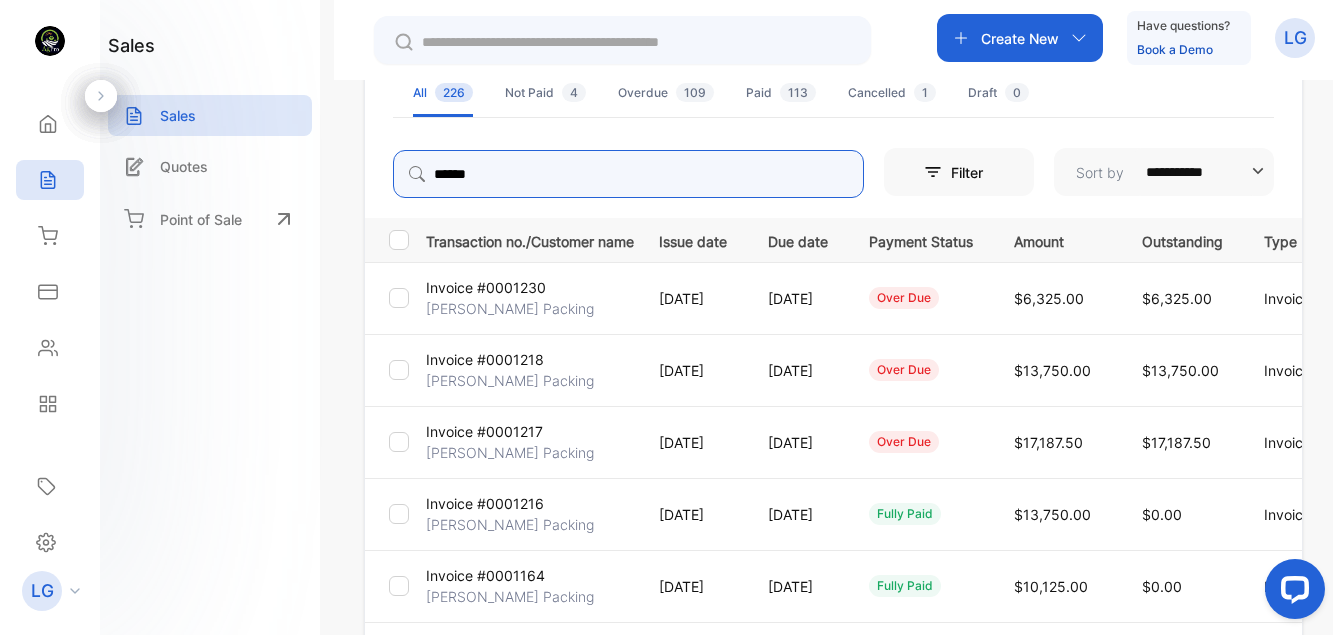 scroll, scrollTop: 194, scrollLeft: 0, axis: vertical 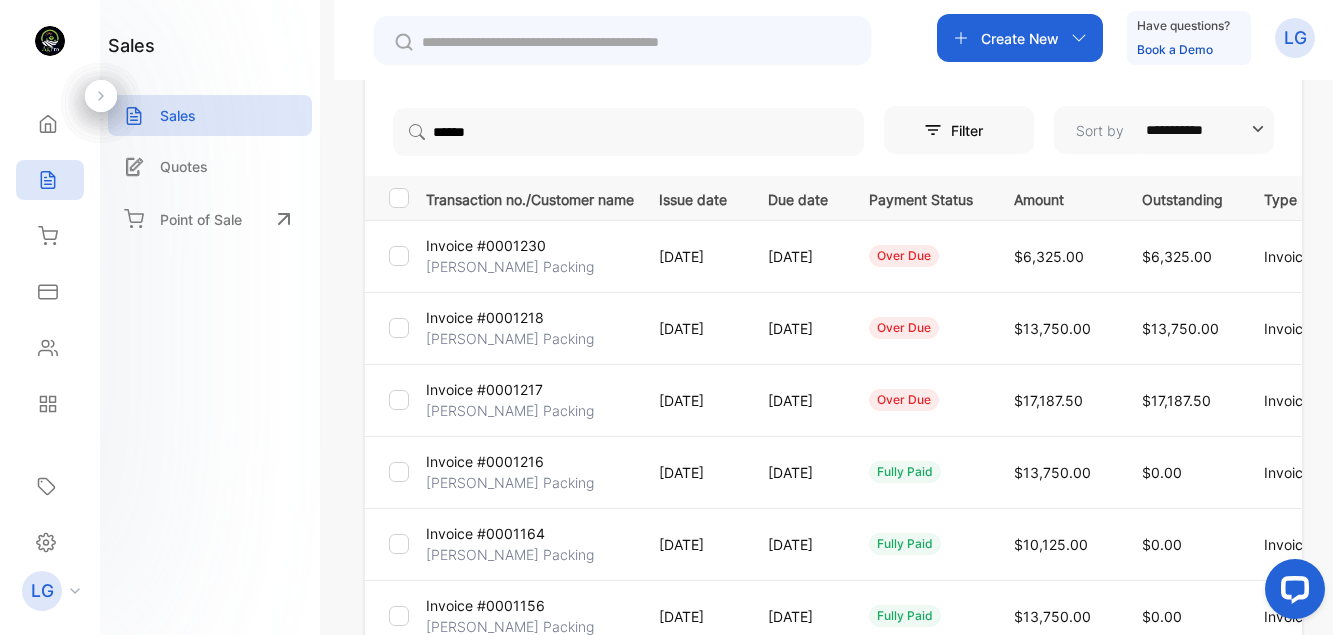 click on "[PERSON_NAME] Packing" at bounding box center [510, 410] 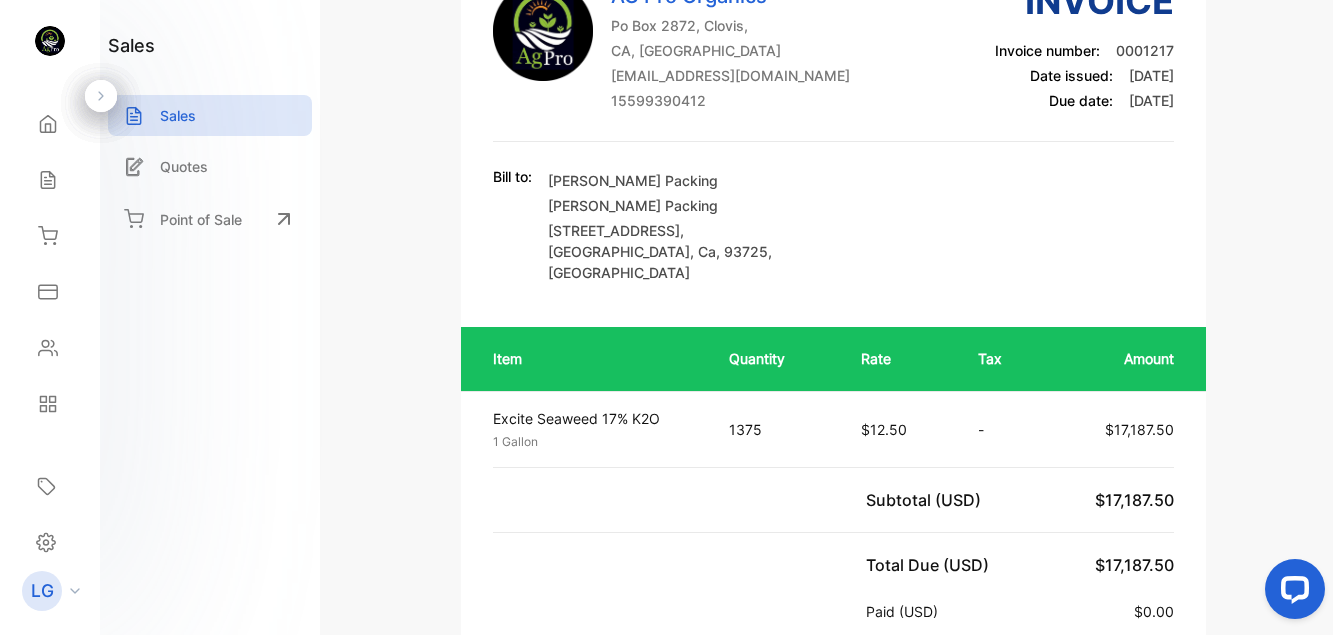 scroll, scrollTop: 0, scrollLeft: 0, axis: both 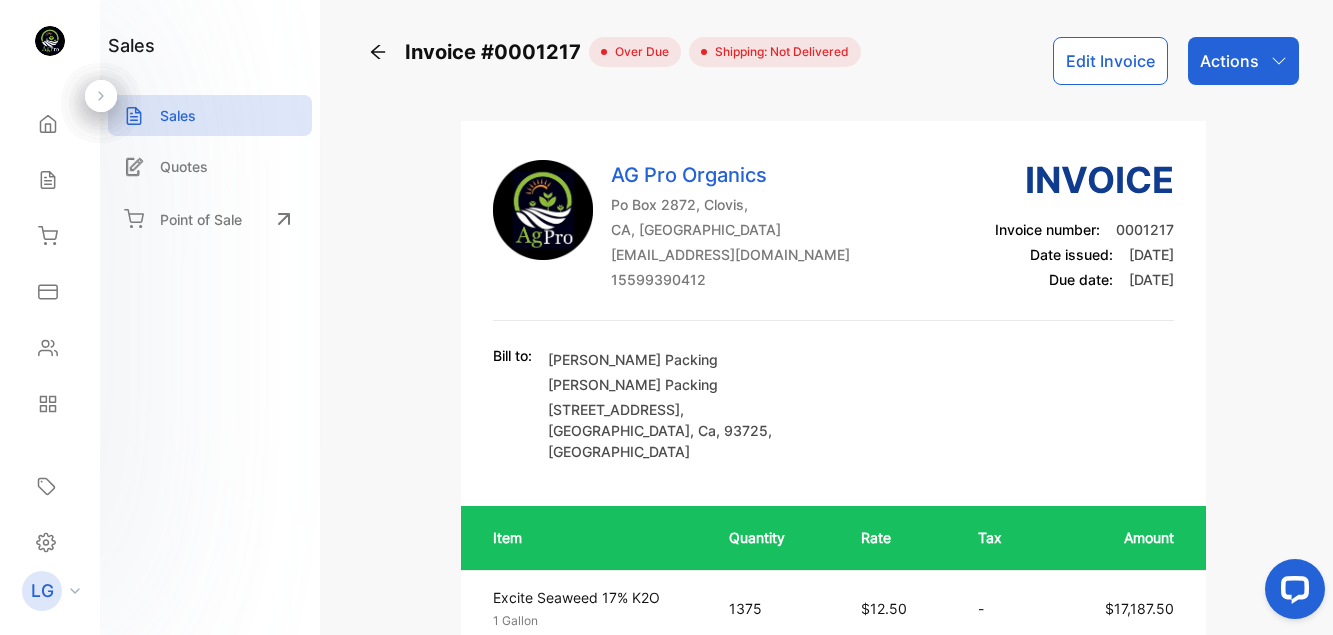 click on "Actions" at bounding box center (1243, 61) 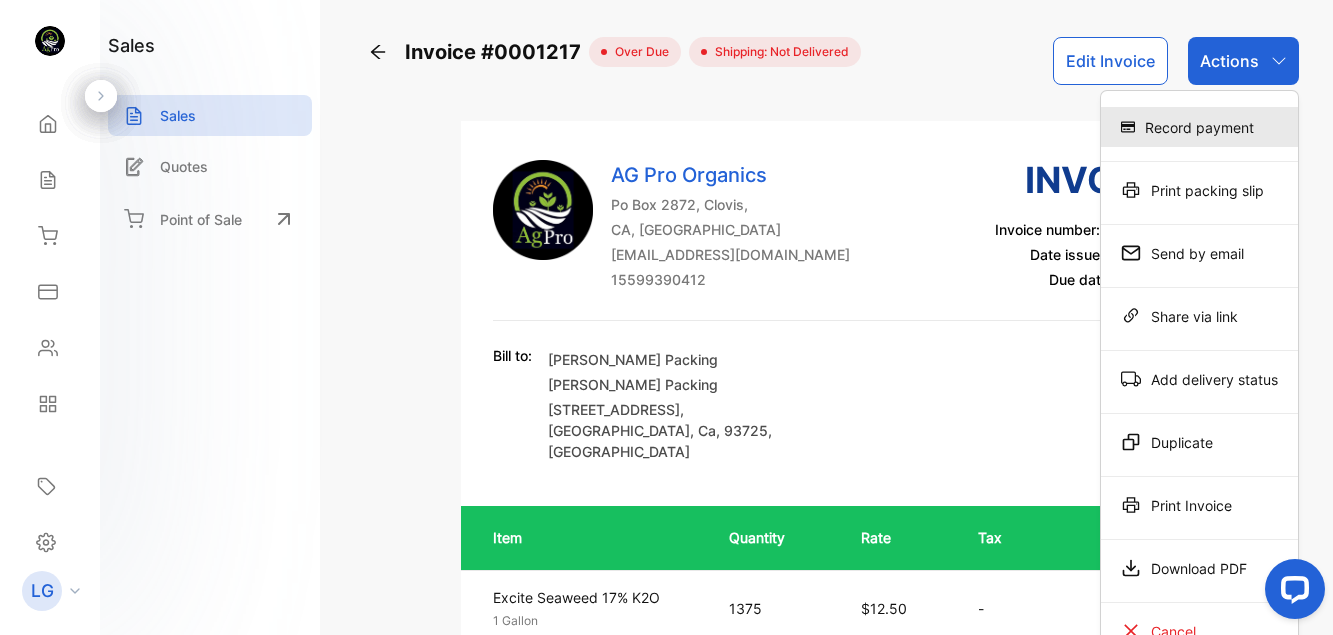 click on "Record payment" at bounding box center [1199, 127] 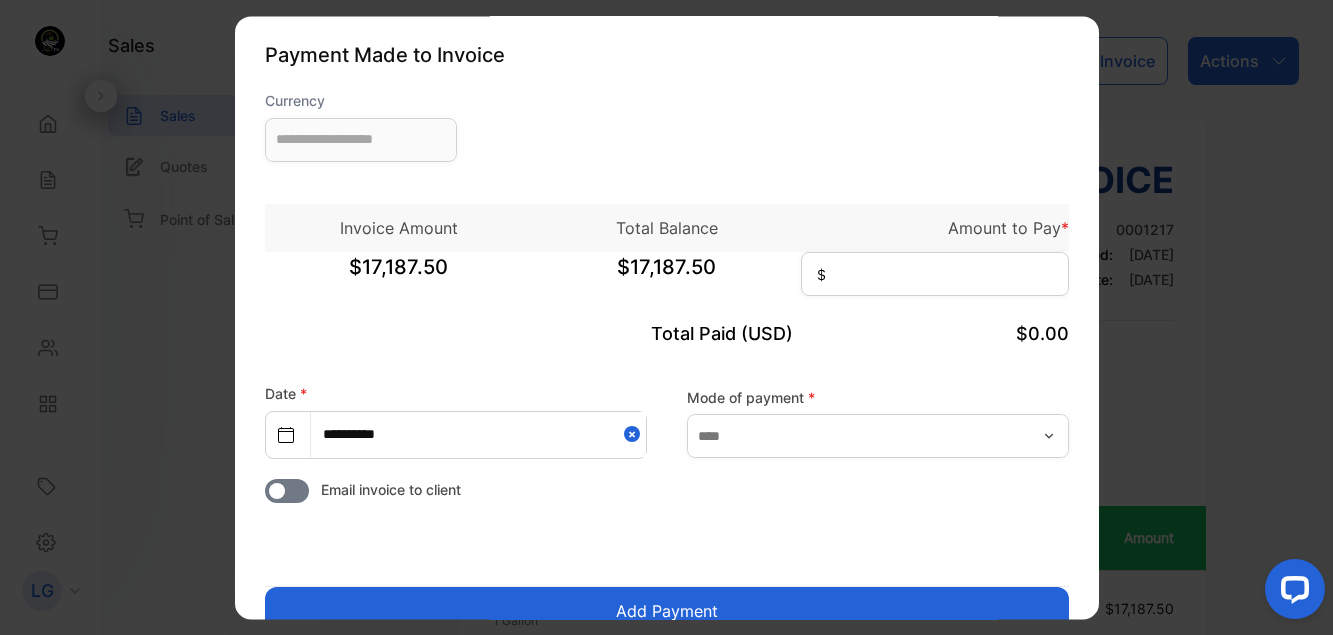 type on "**********" 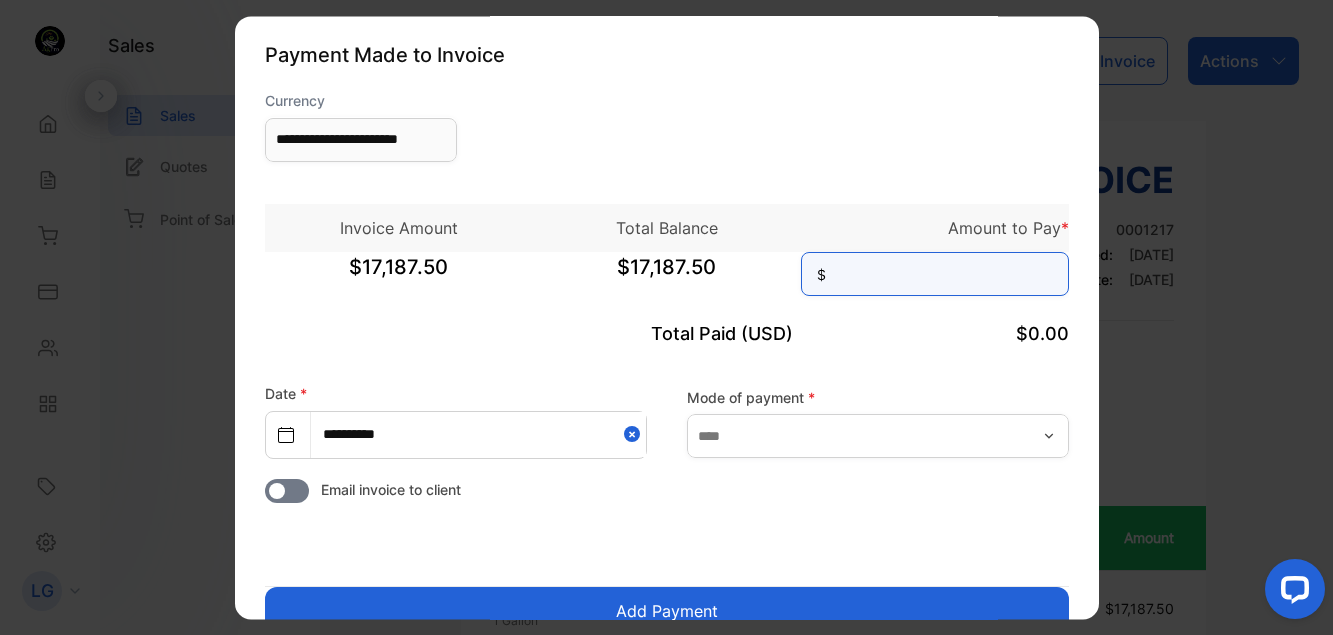click at bounding box center [935, 274] 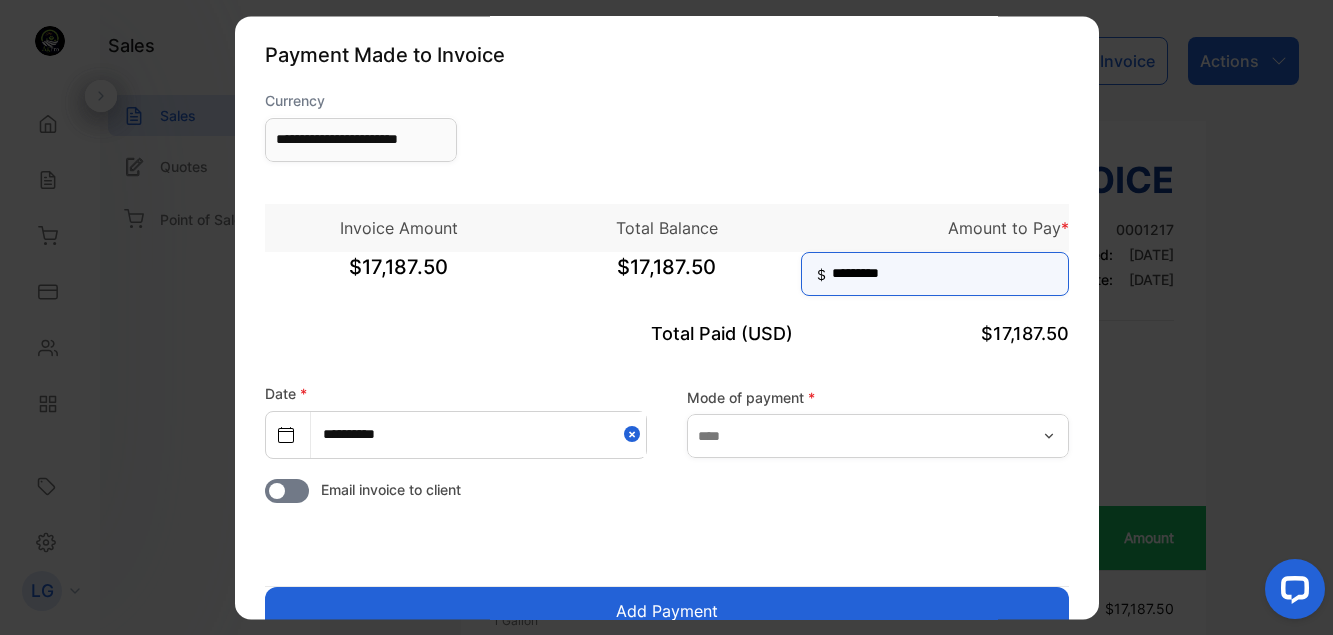 type on "*********" 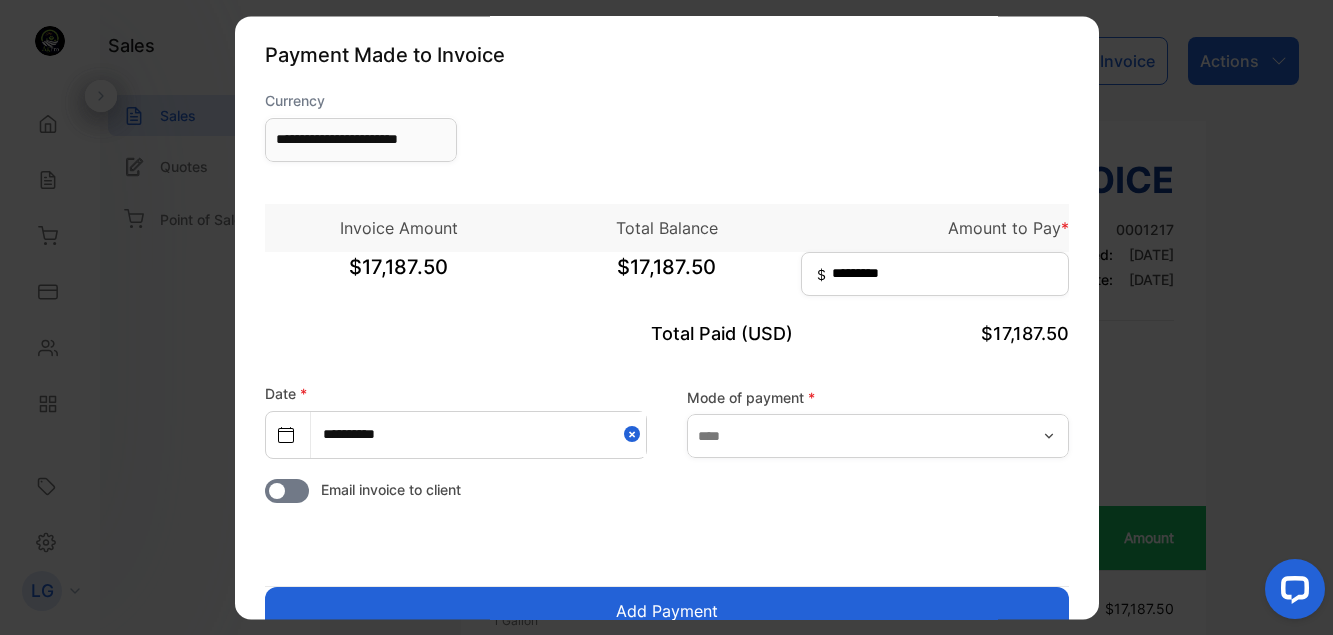 click on "Add Payment" at bounding box center (667, 611) 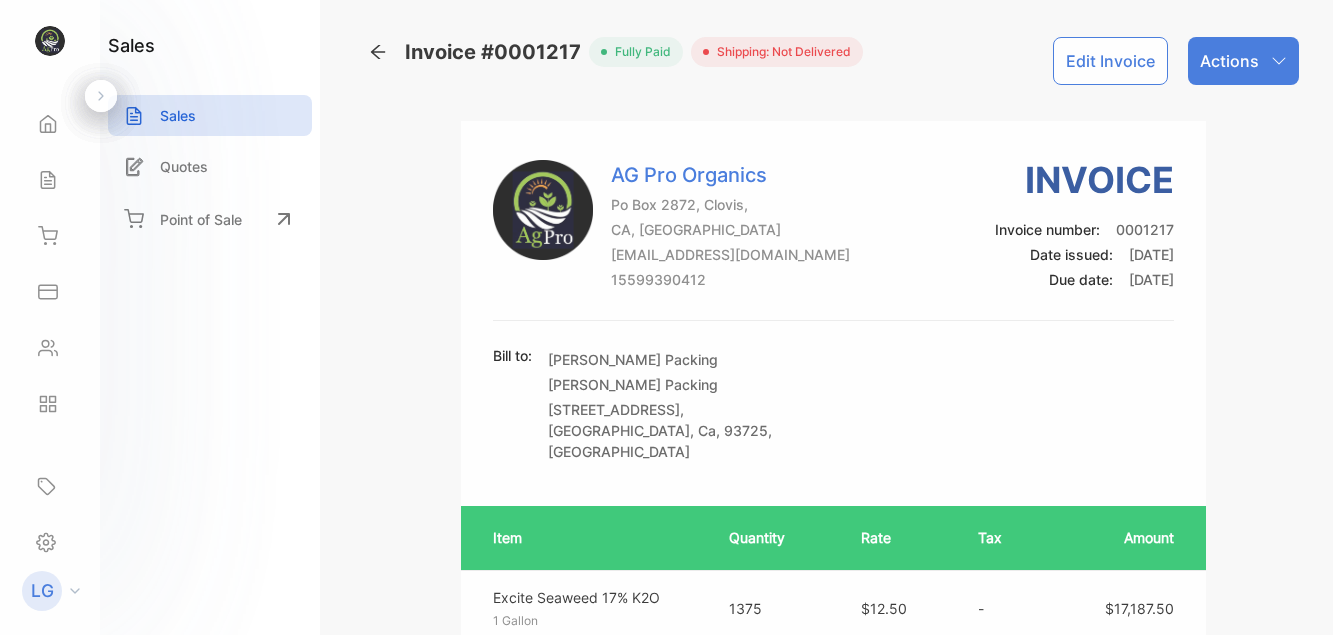 scroll, scrollTop: 0, scrollLeft: 0, axis: both 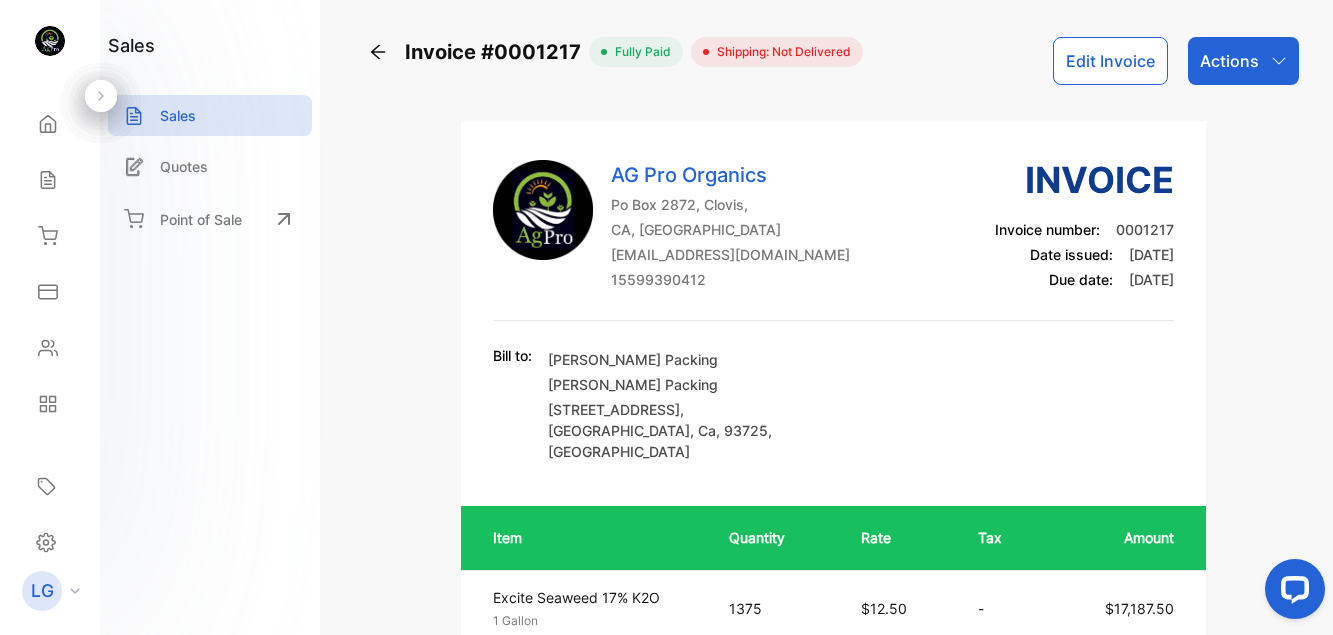 click 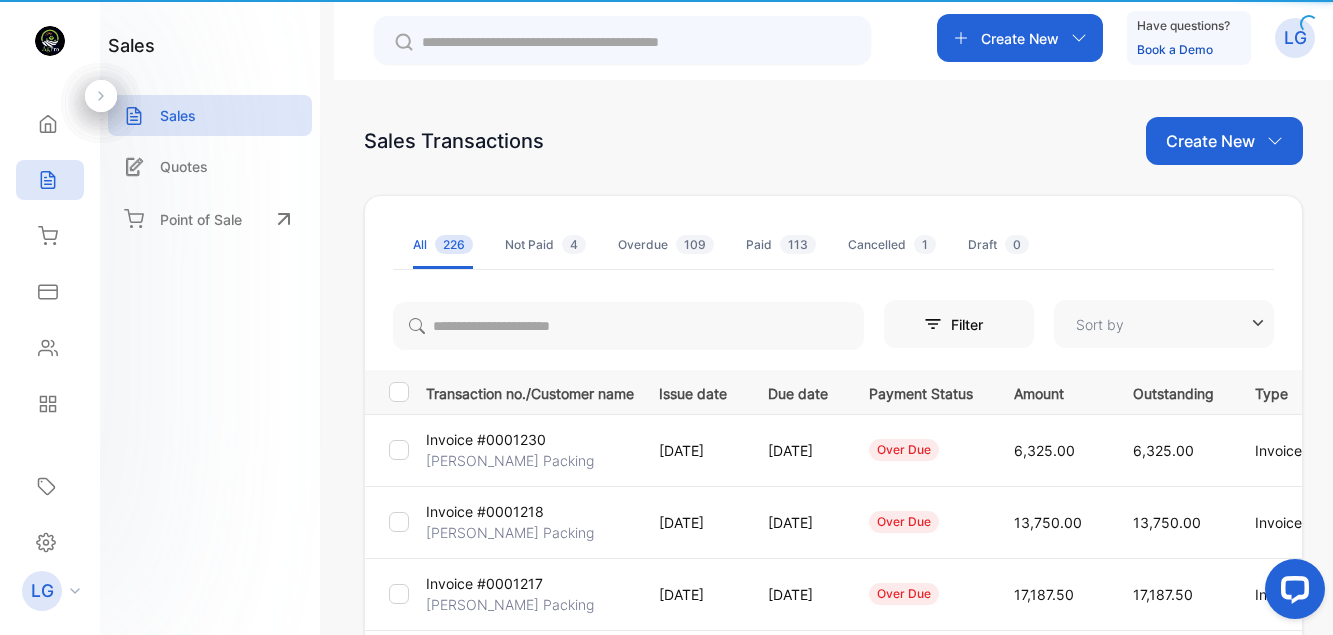 type on "**********" 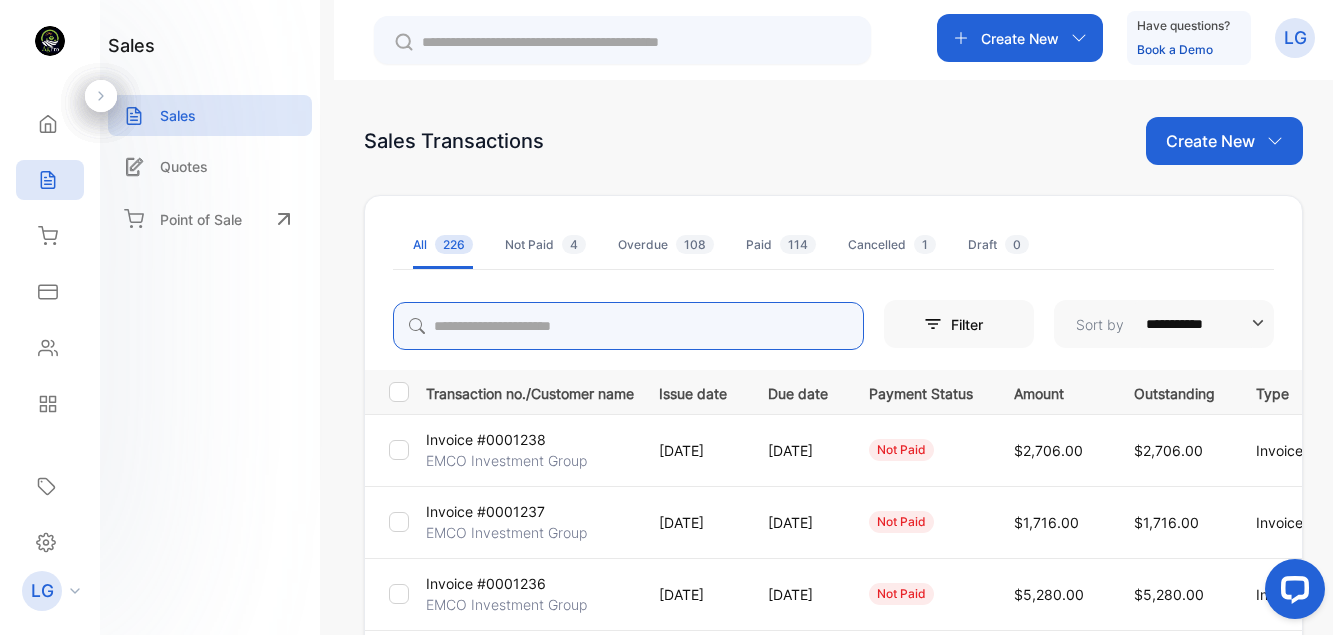 click at bounding box center [628, 326] 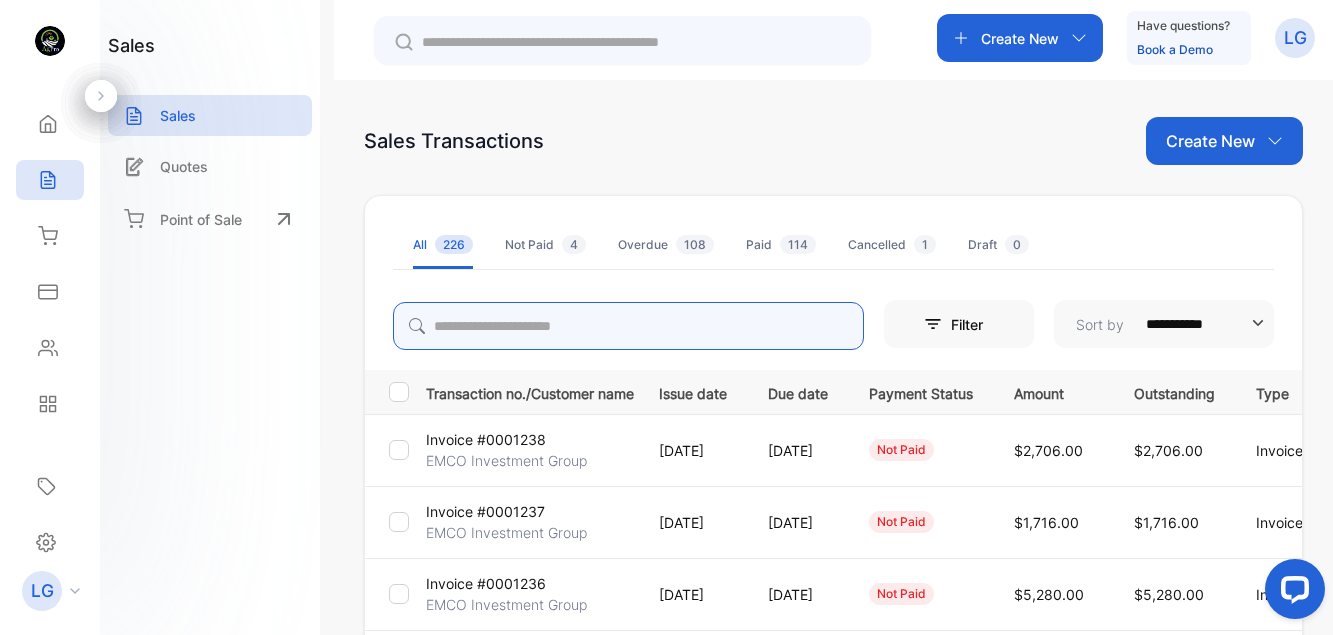 type on "******" 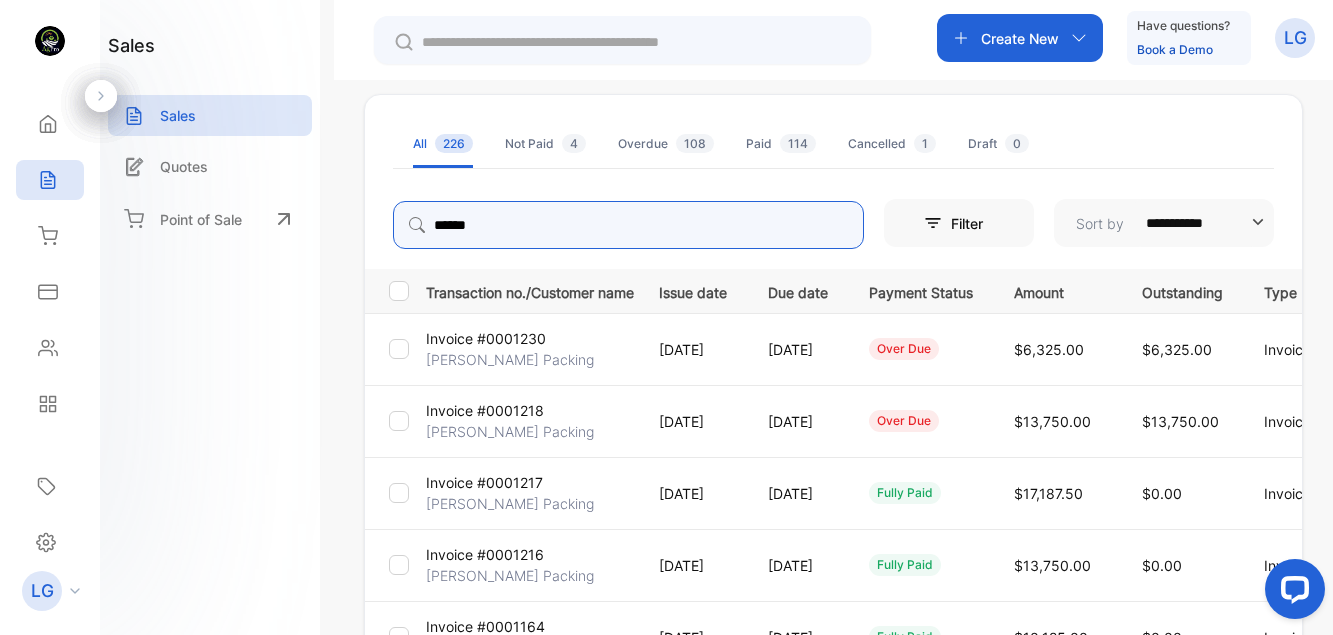 scroll, scrollTop: 122, scrollLeft: 0, axis: vertical 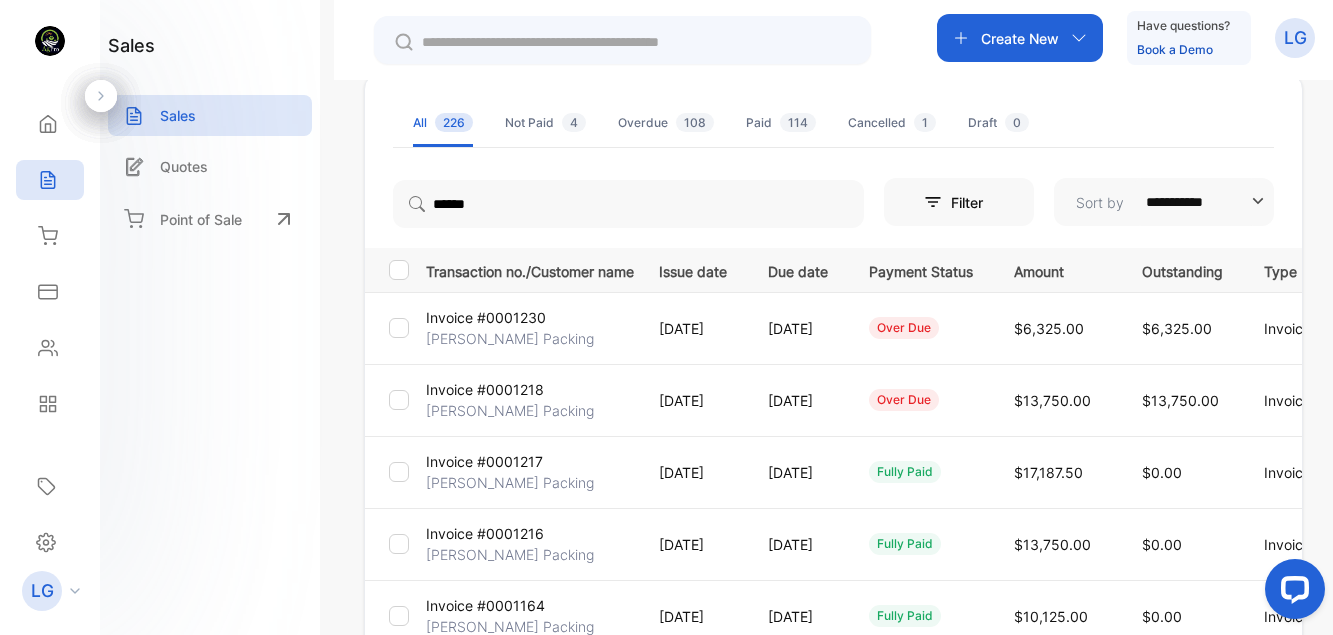 click on "Invoice #0001218" at bounding box center [485, 389] 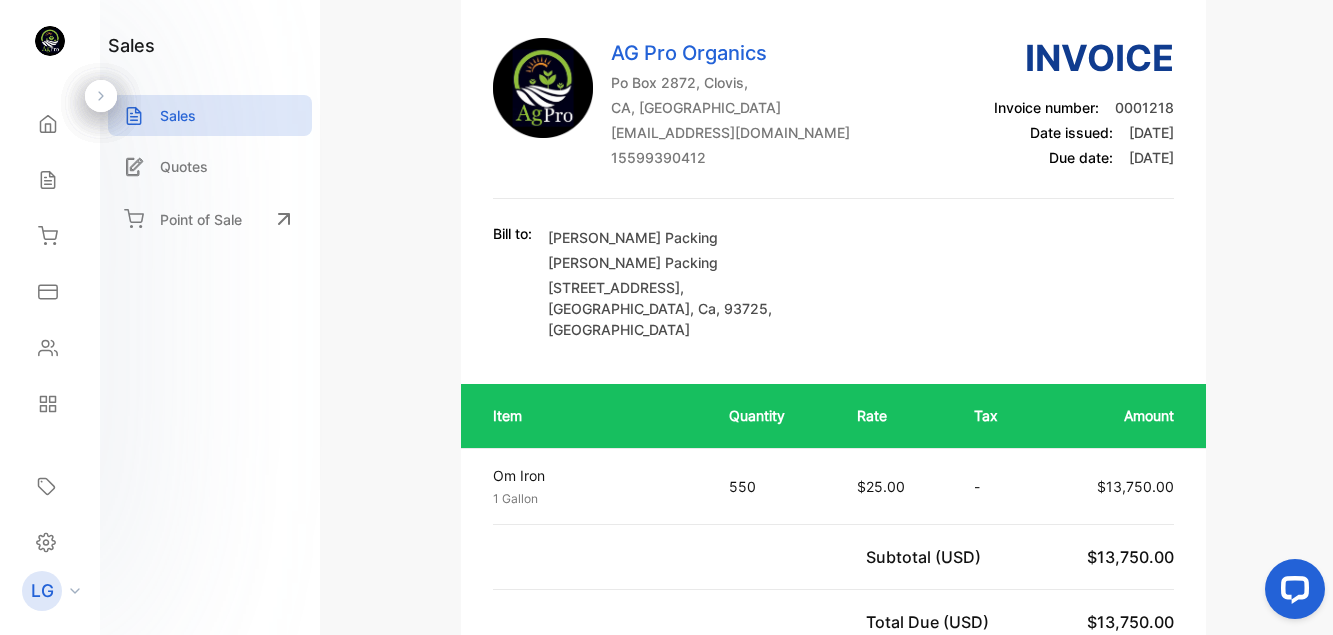 scroll, scrollTop: 0, scrollLeft: 0, axis: both 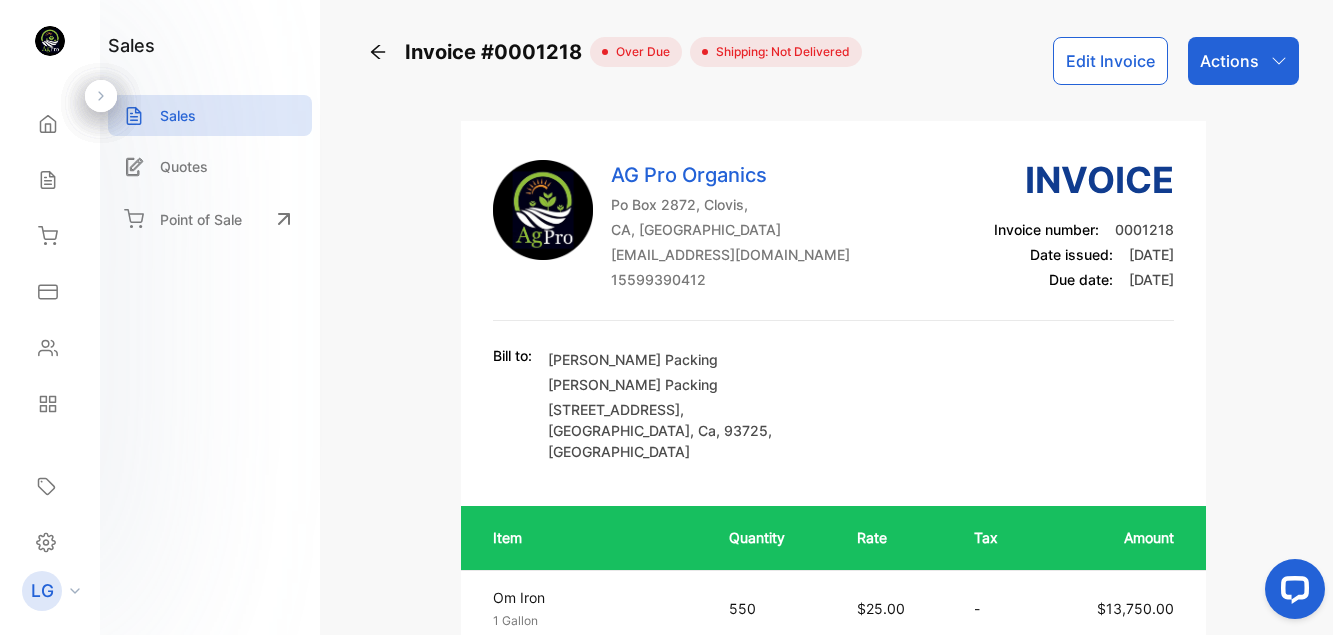 click on "Actions" at bounding box center [1229, 61] 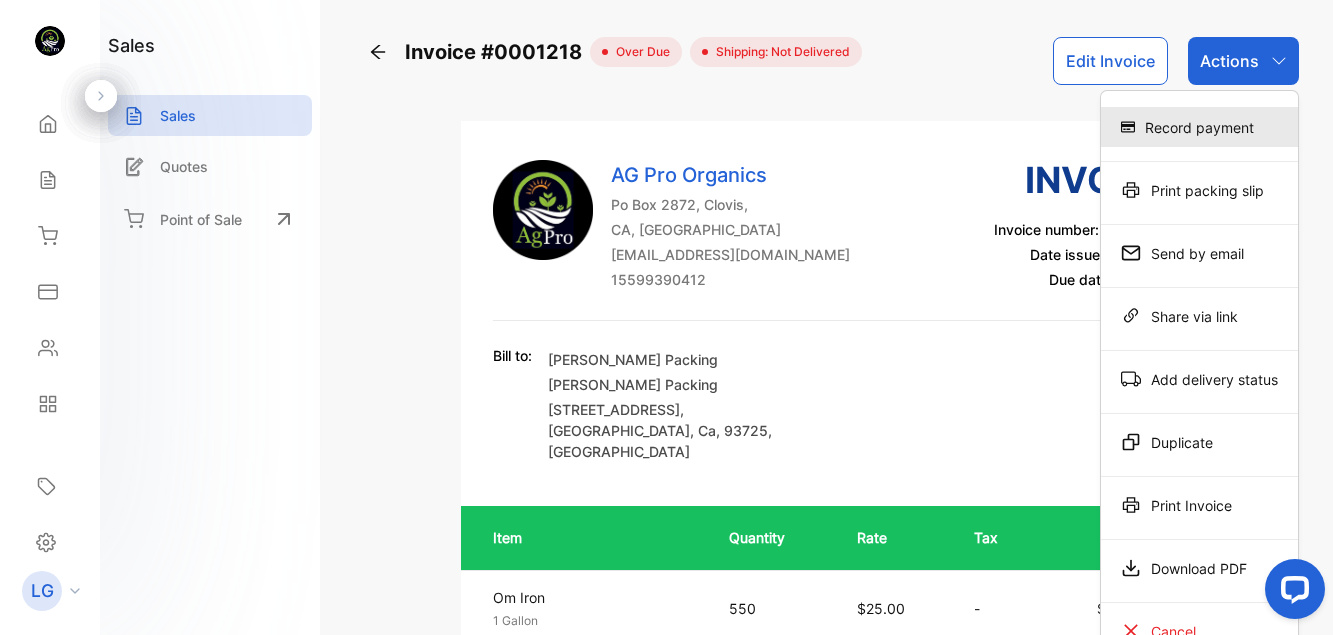 click on "Record payment" at bounding box center (1199, 127) 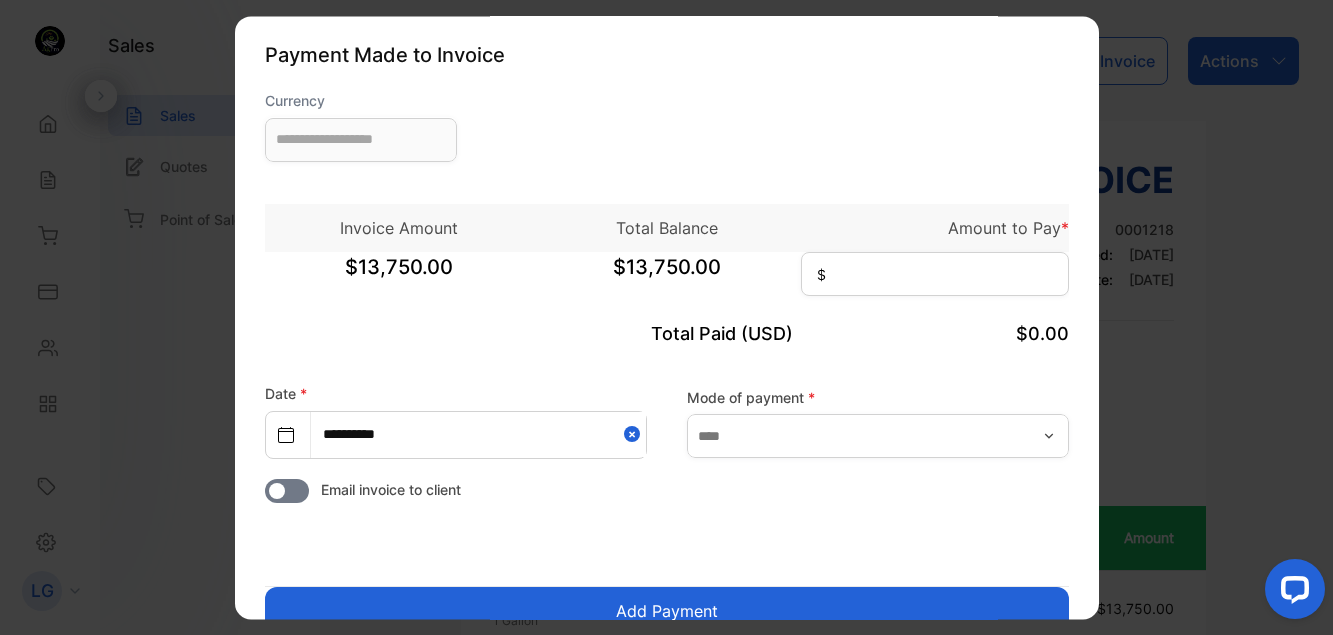 type on "**********" 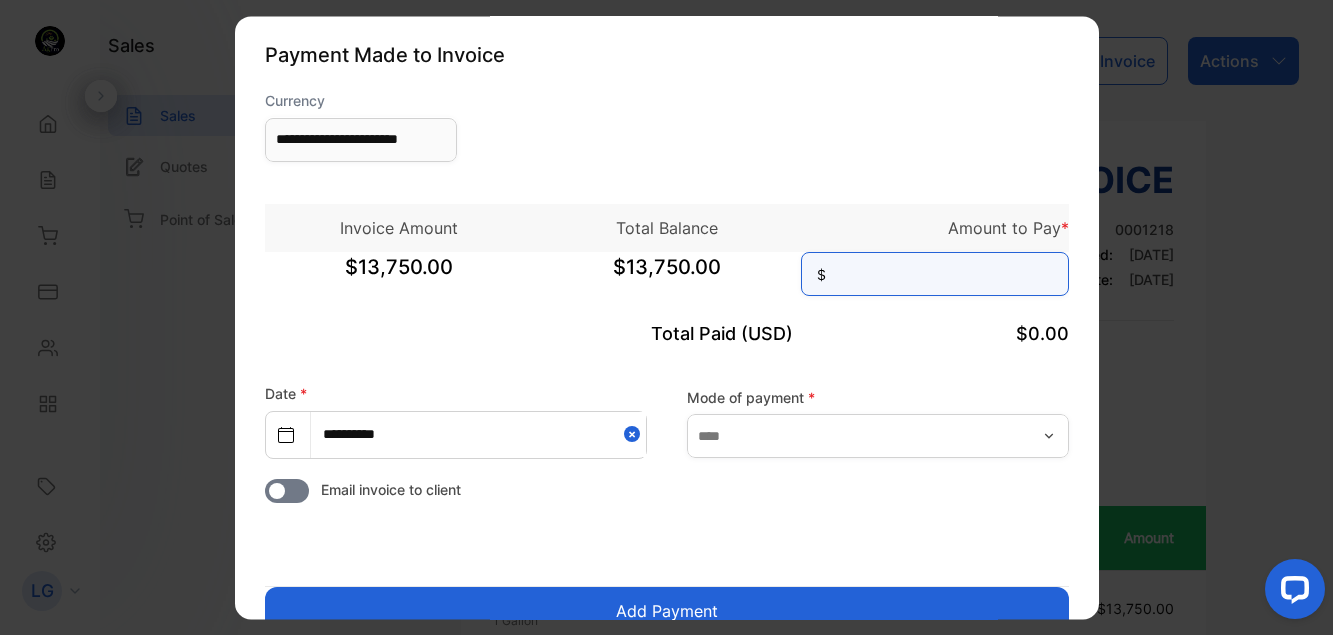 click at bounding box center (935, 274) 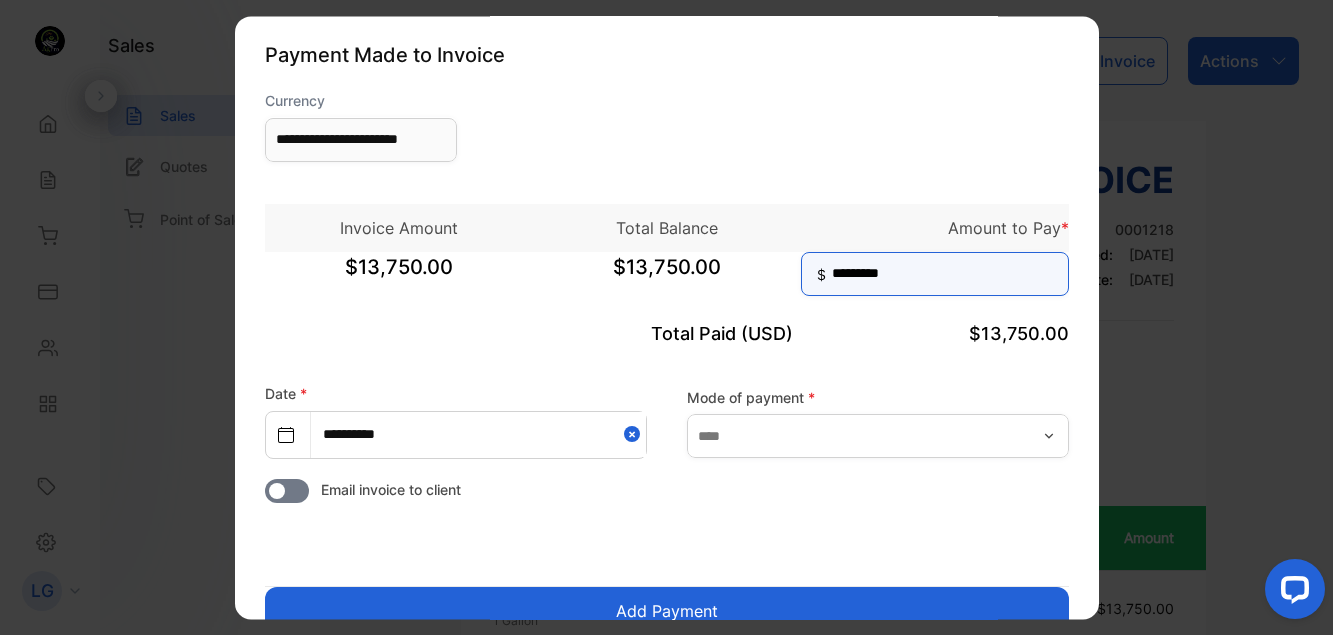 type on "*********" 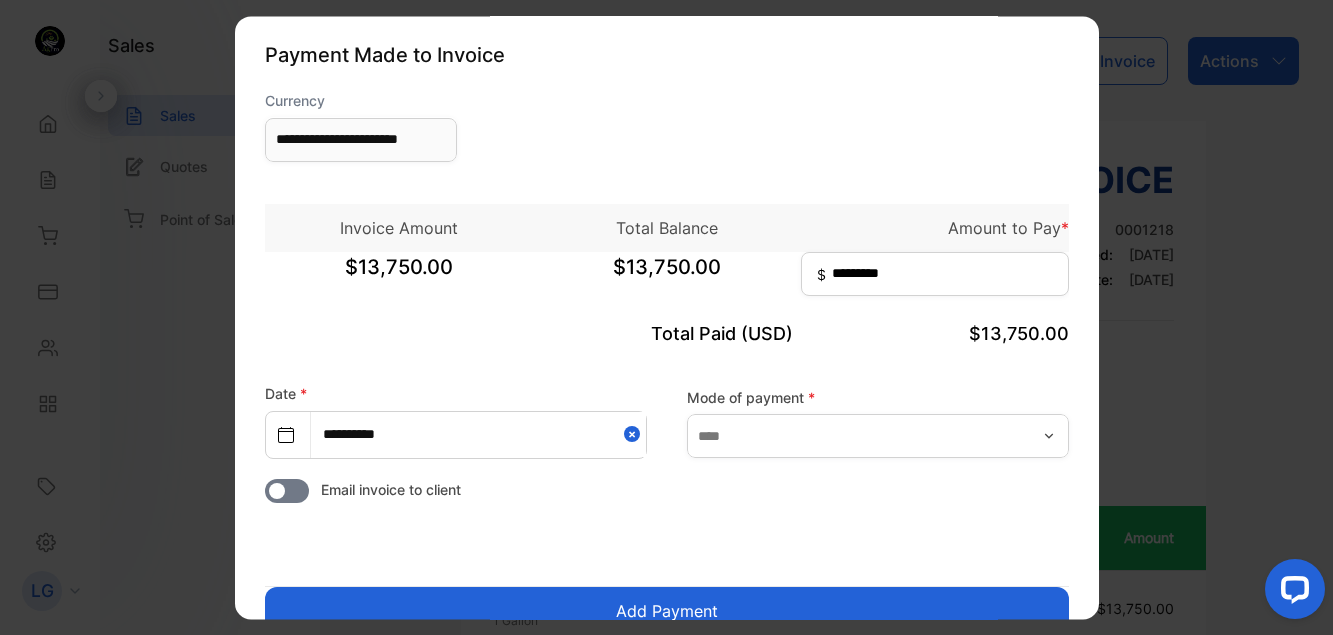click on "Add Payment" at bounding box center [667, 611] 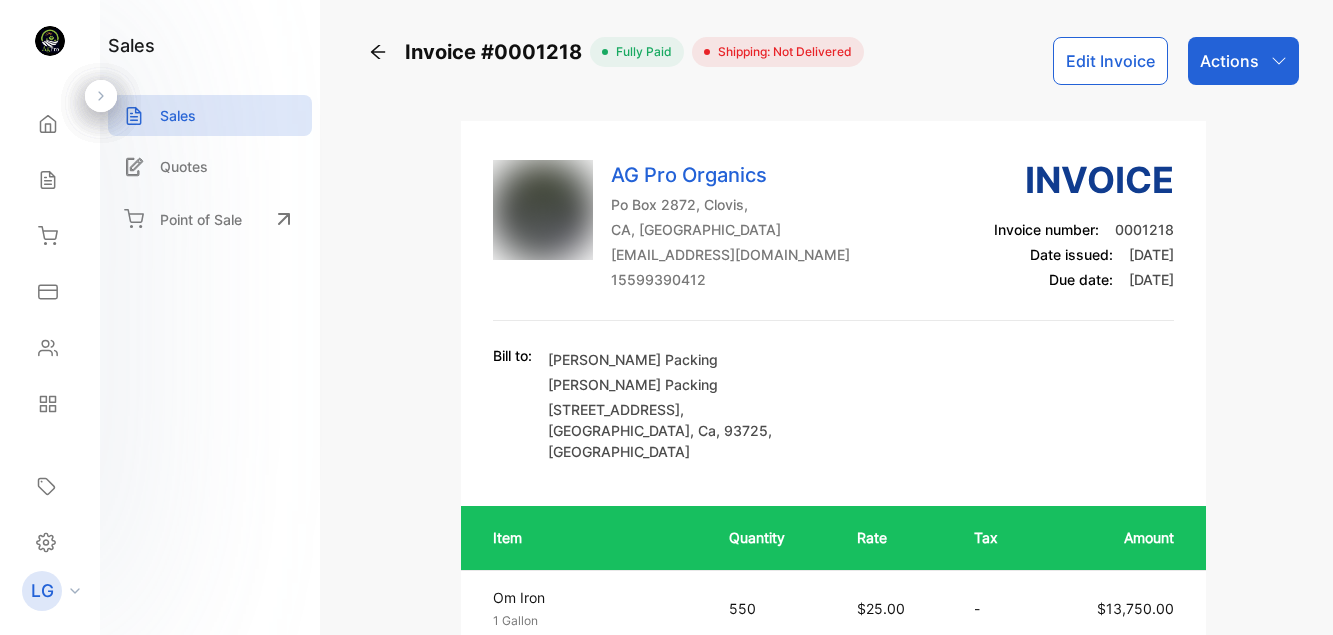 scroll, scrollTop: 0, scrollLeft: 0, axis: both 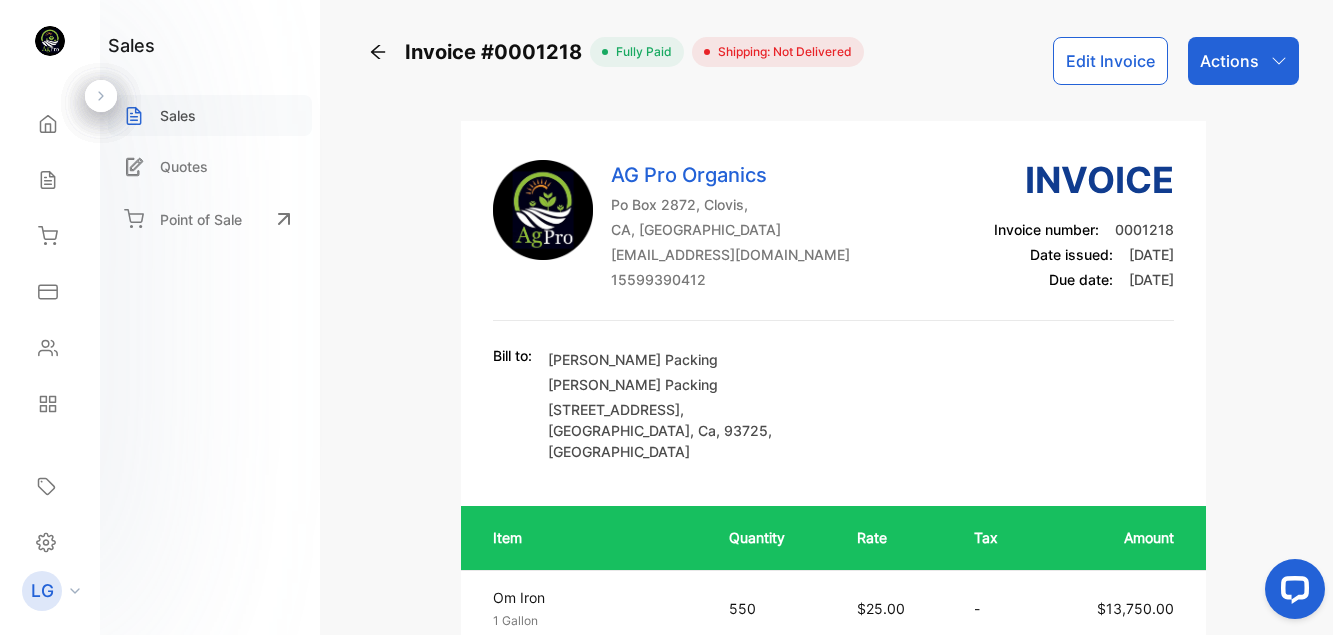 click on "Sales" at bounding box center (178, 115) 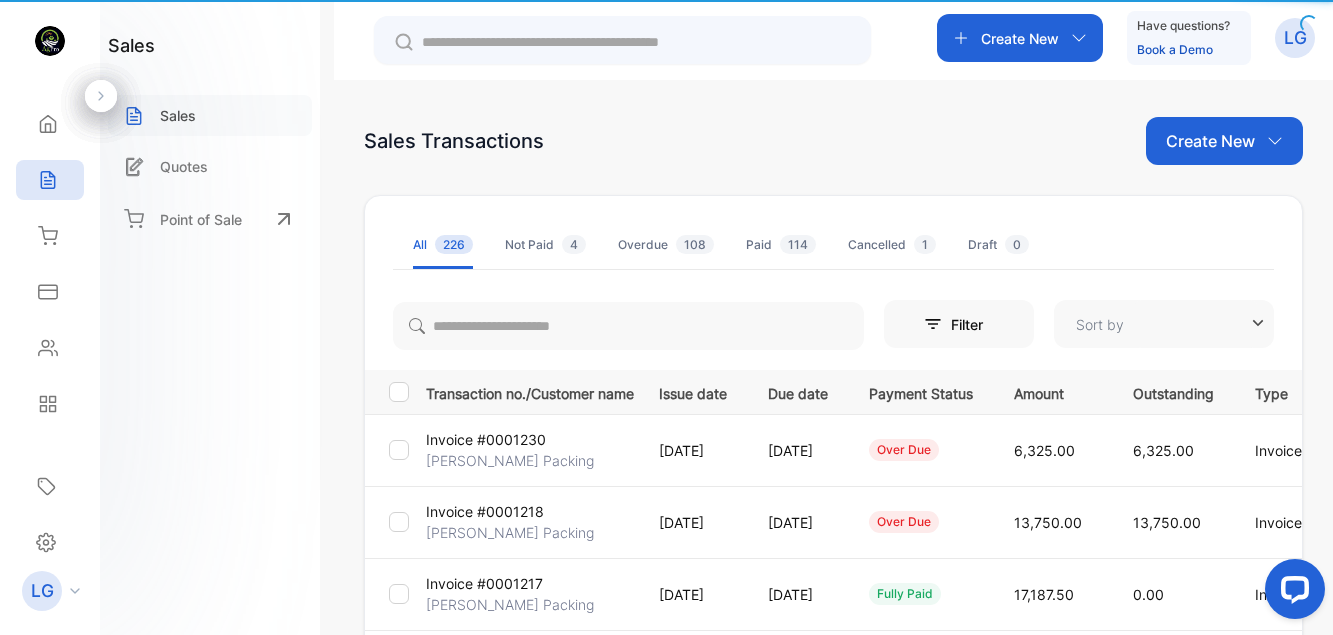 type on "**********" 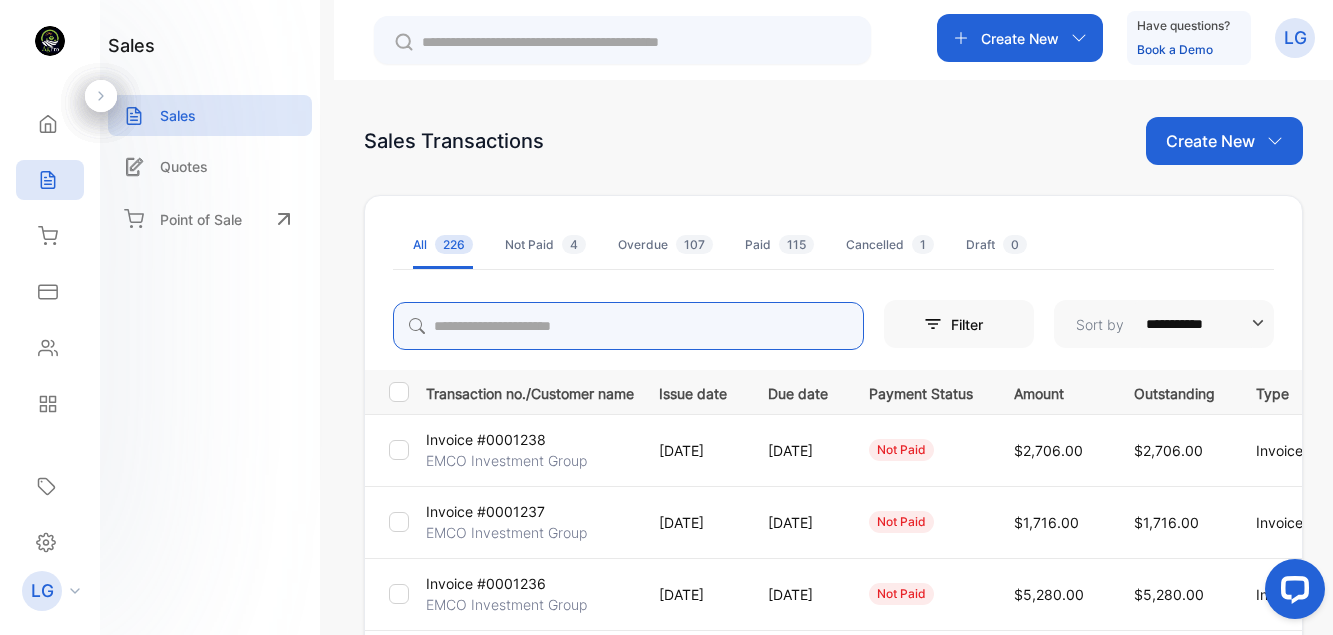 click at bounding box center [628, 326] 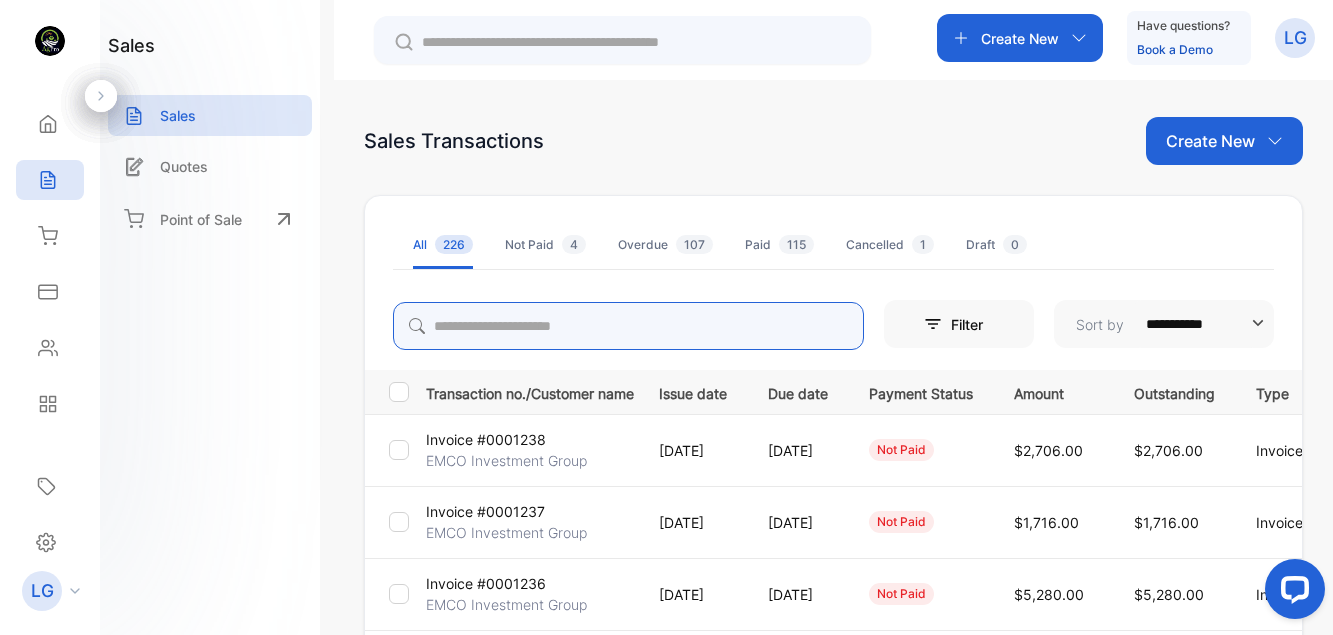 type on "******" 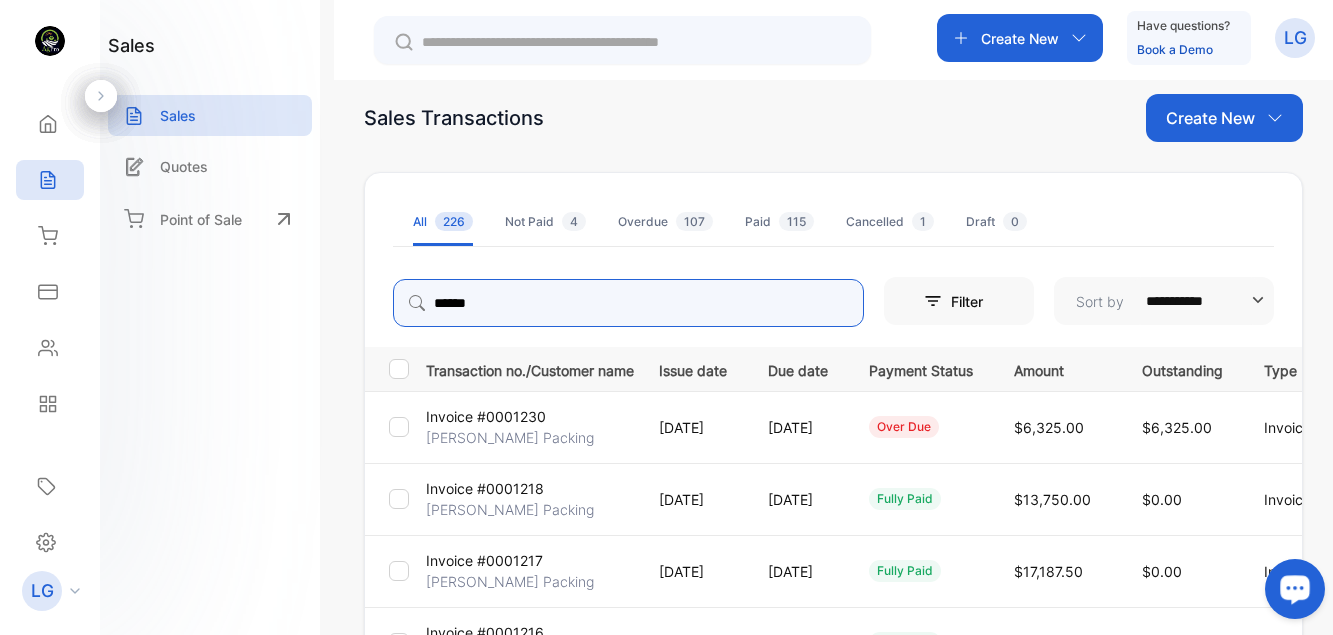 scroll, scrollTop: 0, scrollLeft: 0, axis: both 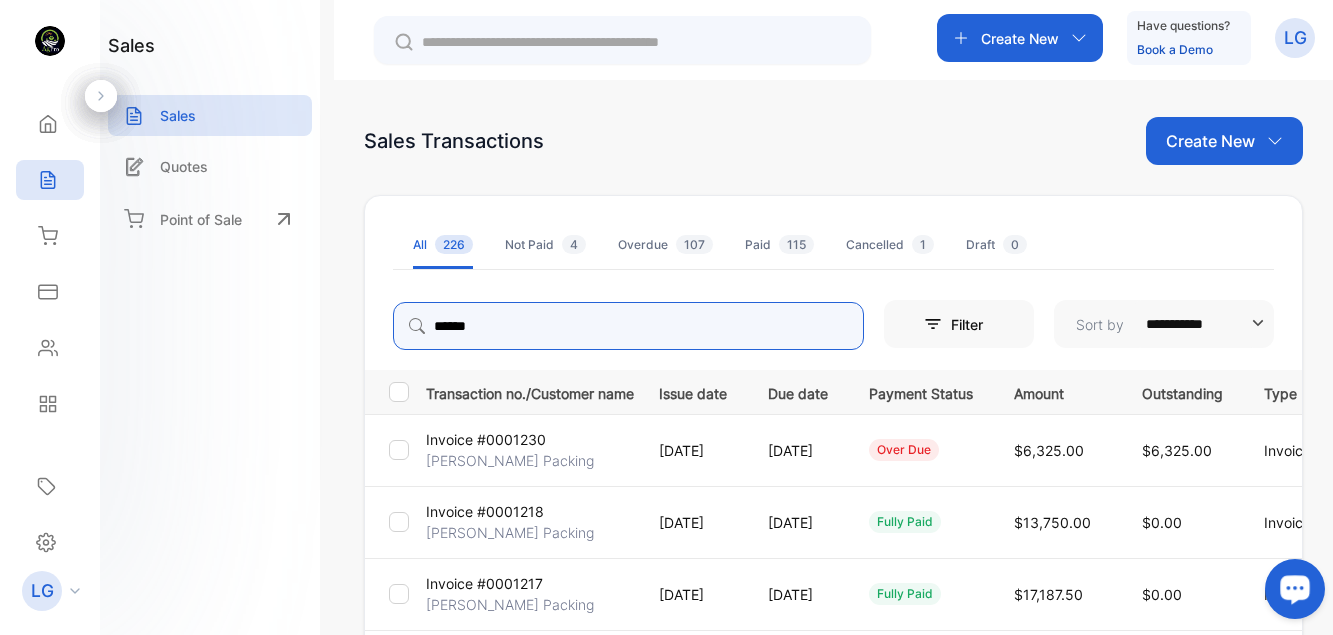 click on "******" at bounding box center [628, 326] 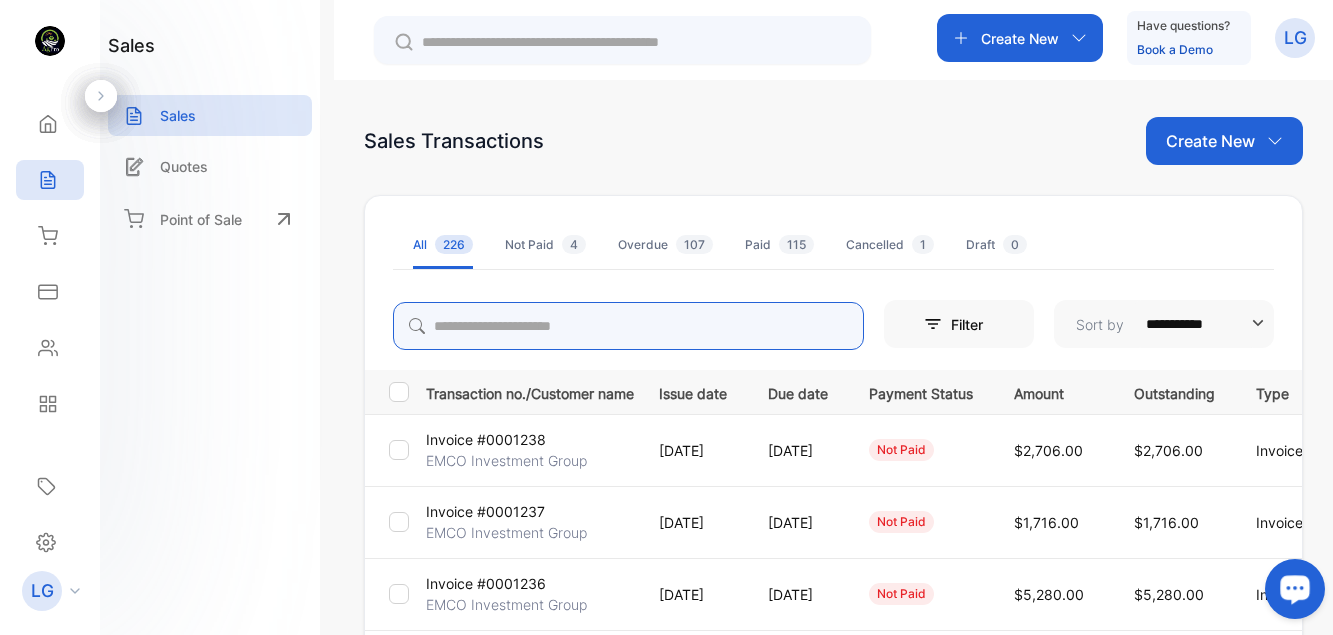 click at bounding box center (628, 326) 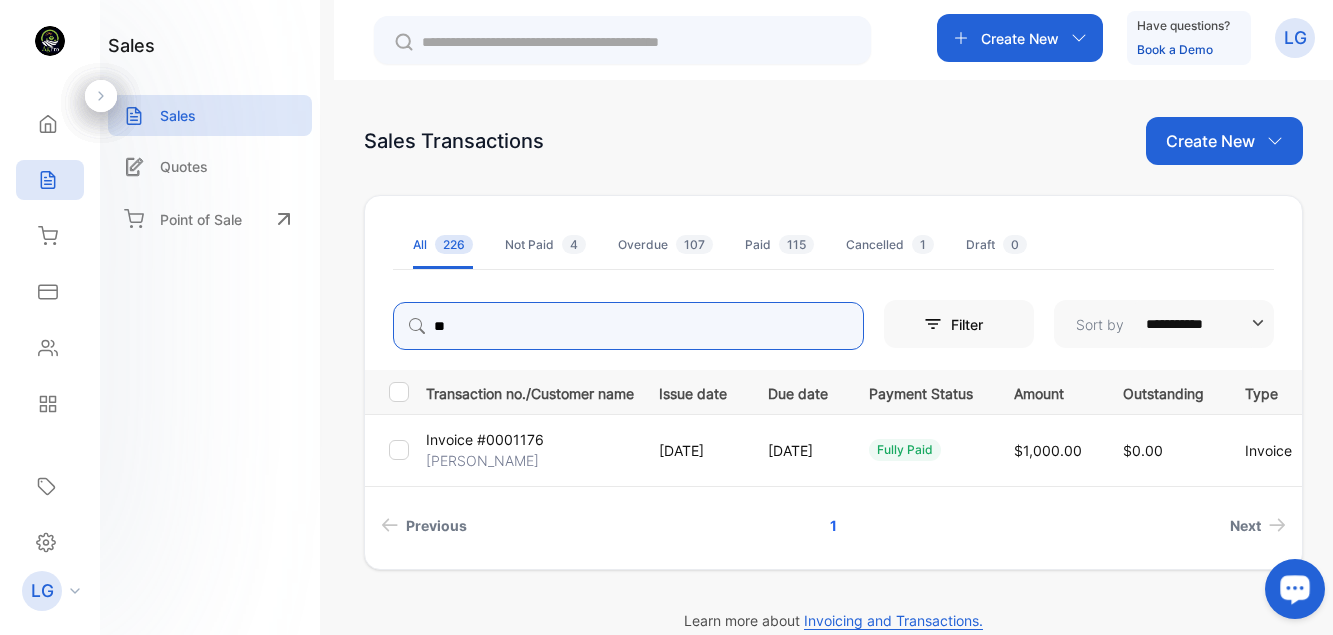 type on "*" 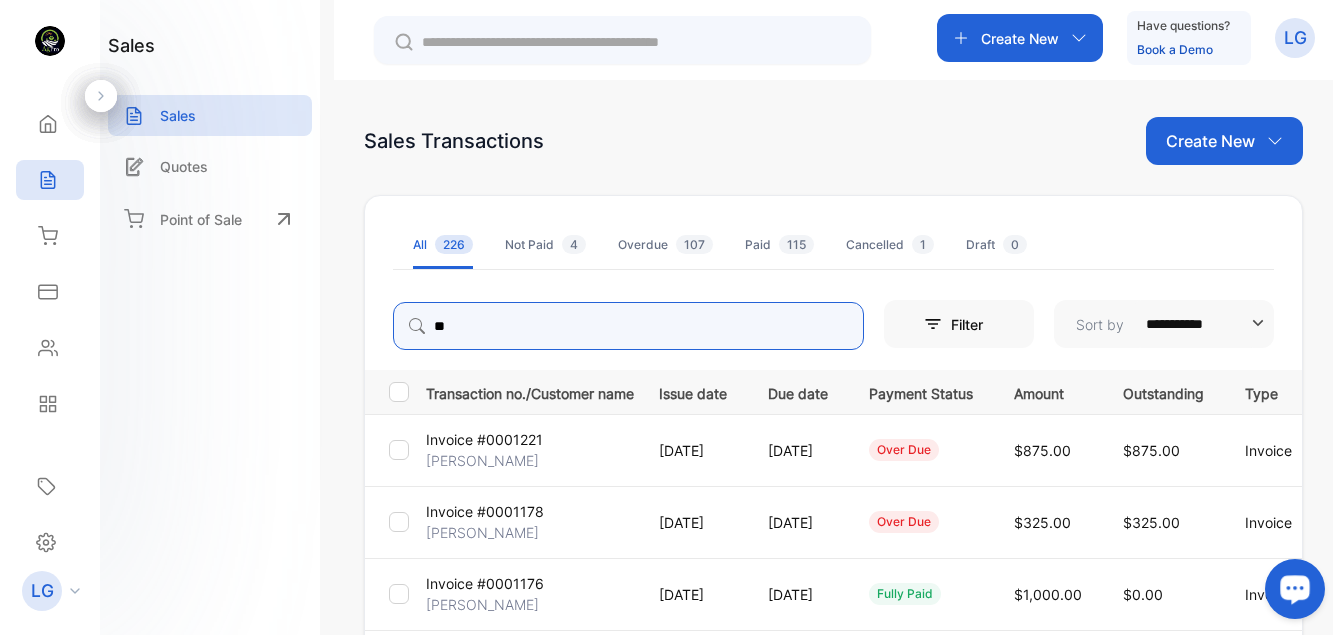 type on "*" 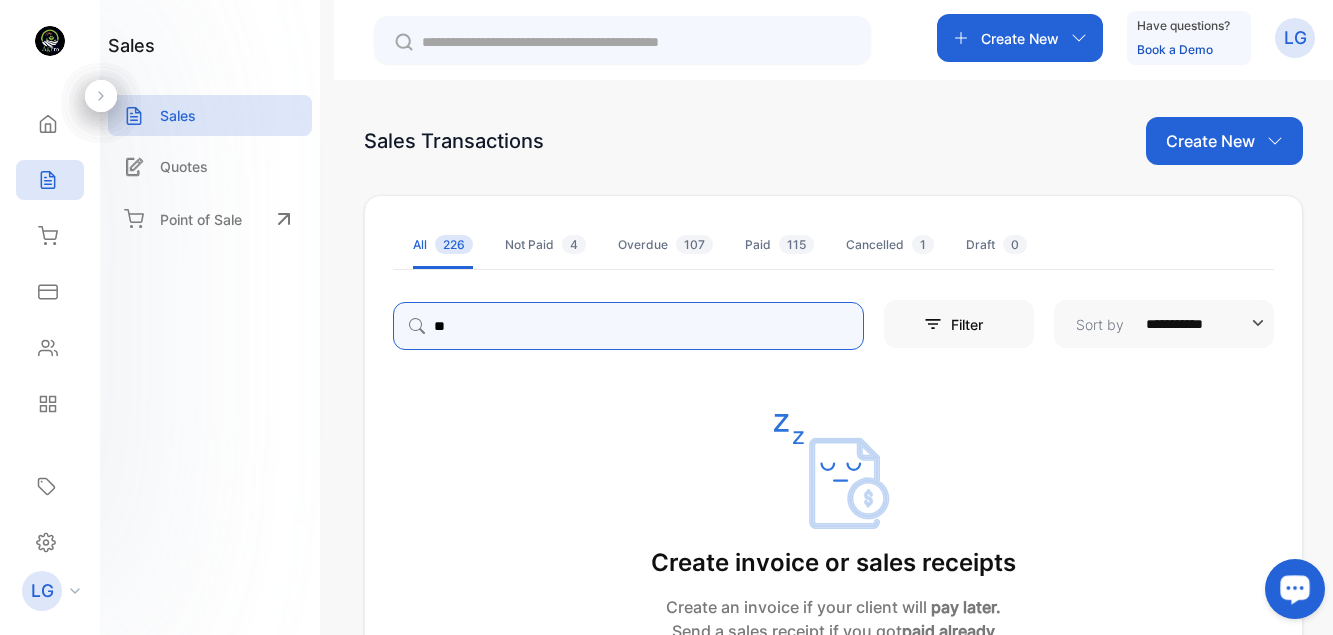 type on "*" 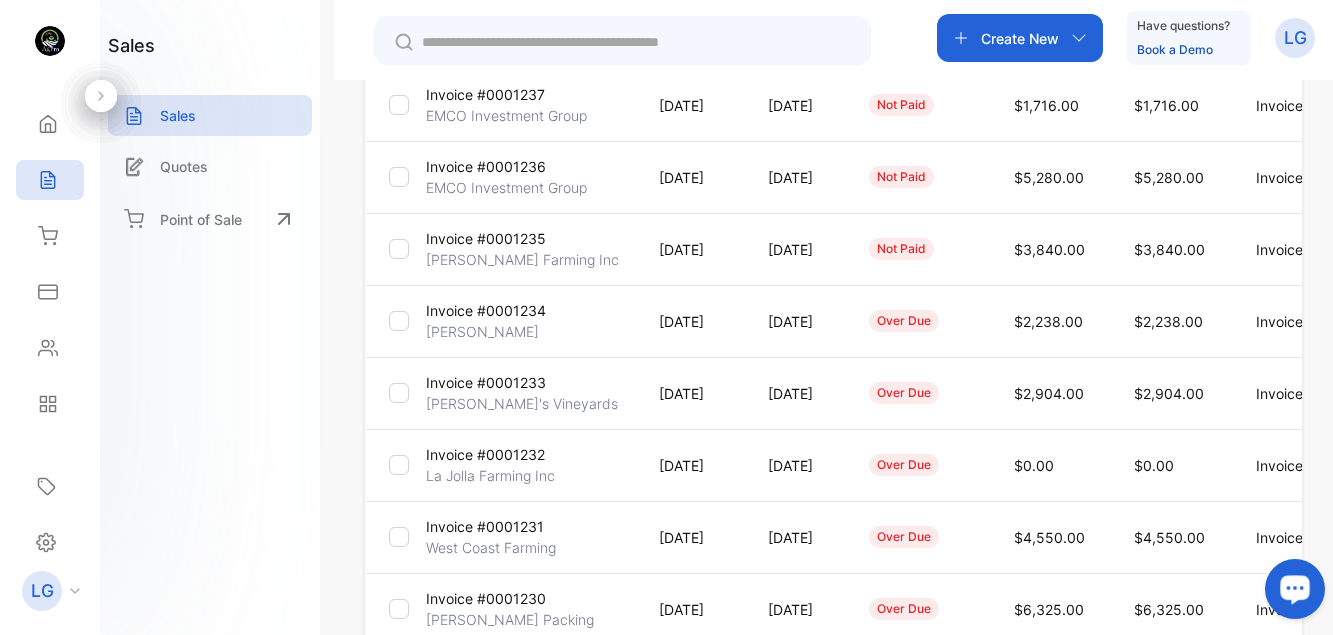 scroll, scrollTop: 465, scrollLeft: 0, axis: vertical 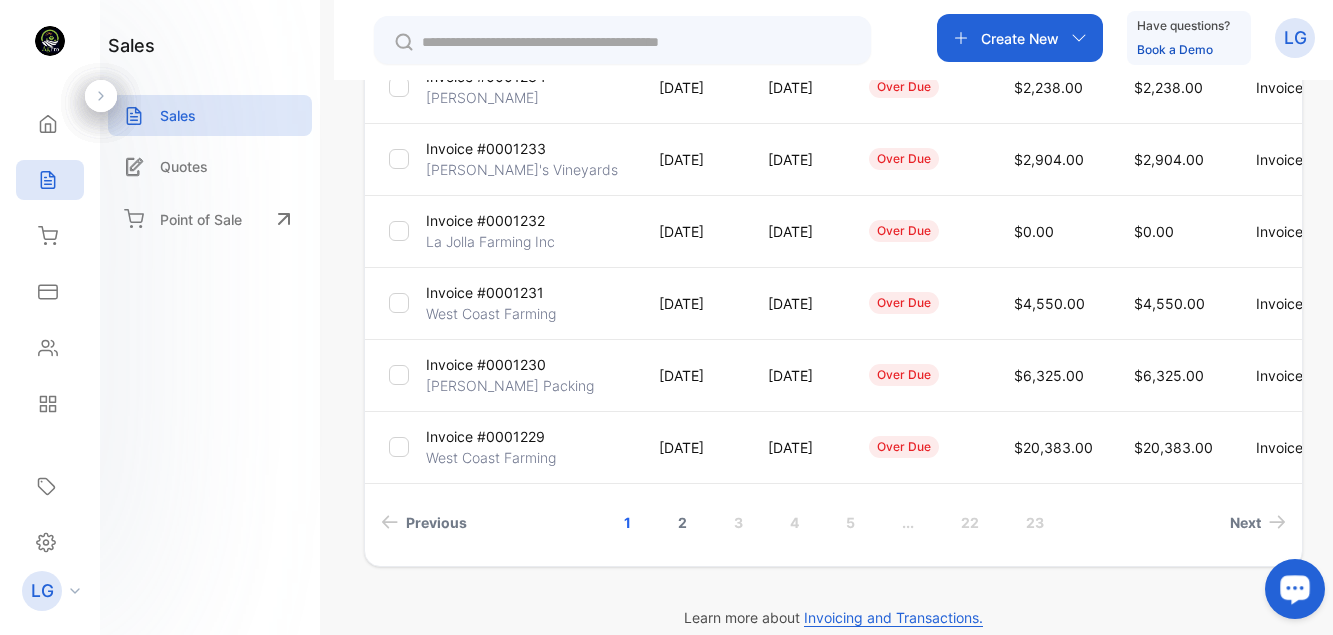 type 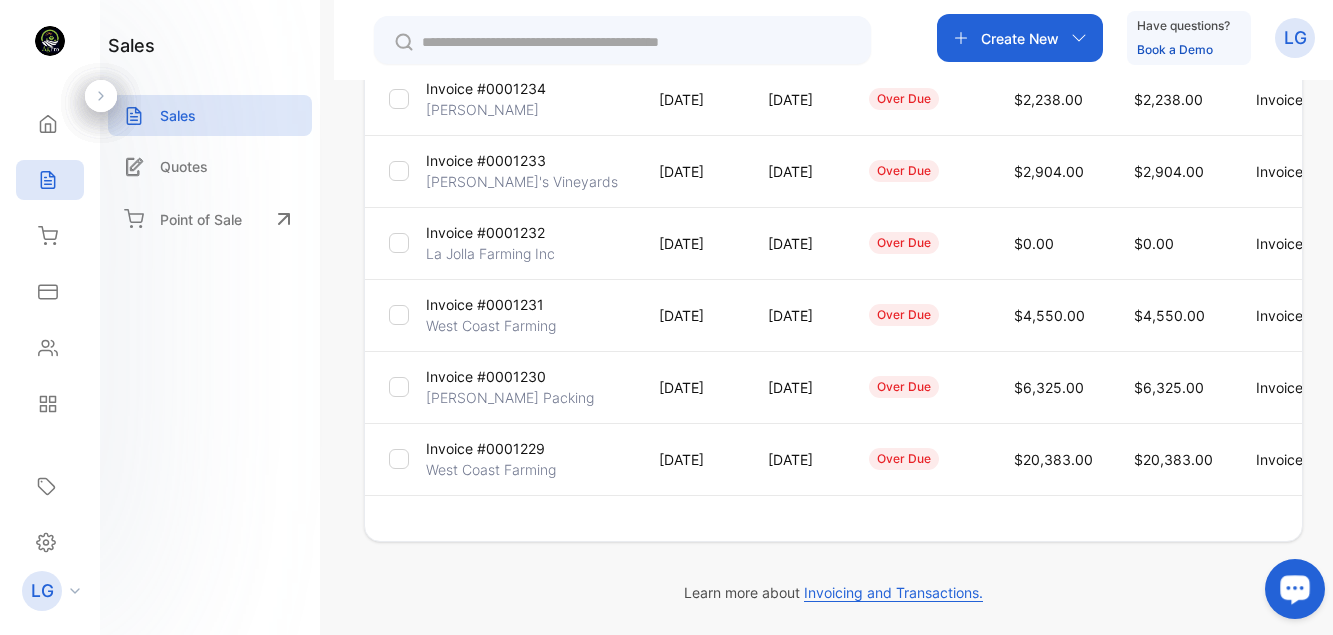 scroll, scrollTop: 639, scrollLeft: 0, axis: vertical 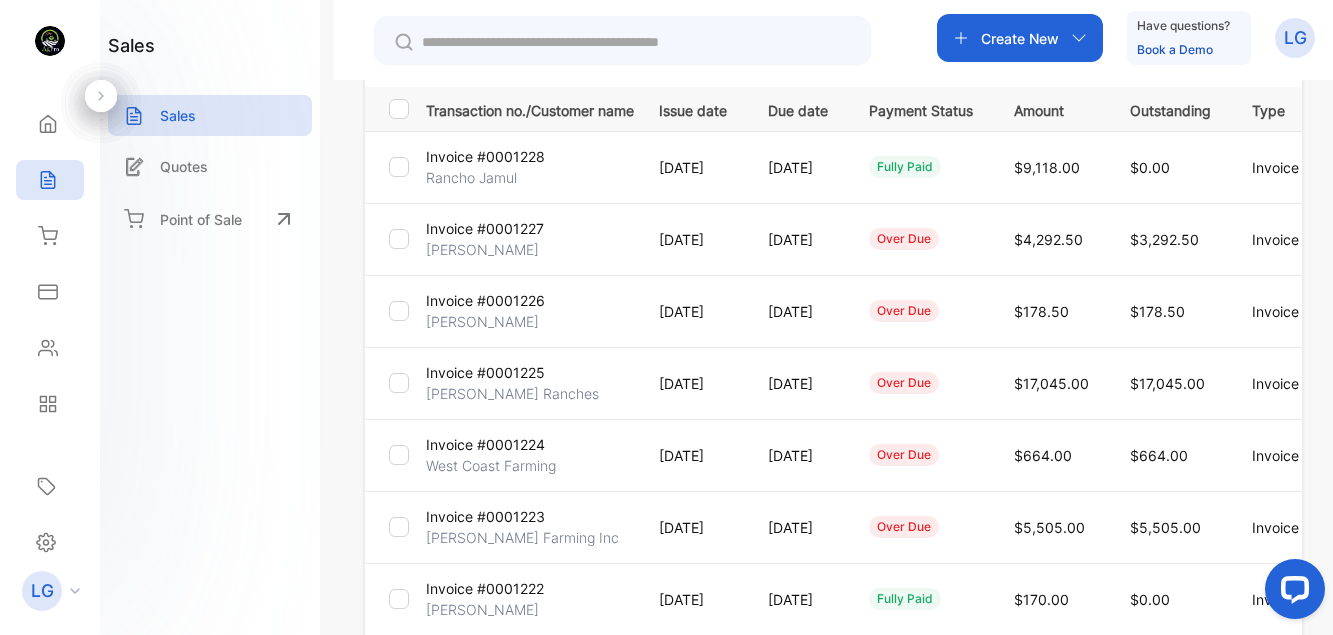 click on "[PERSON_NAME]" at bounding box center (482, 249) 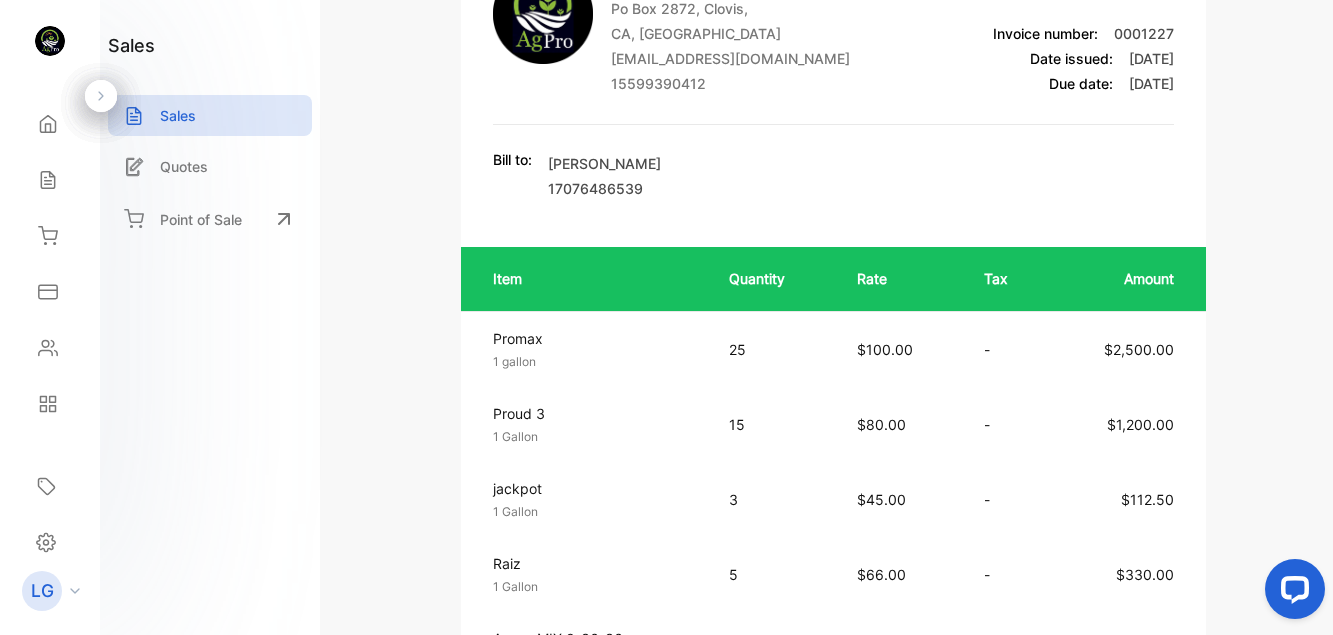 scroll, scrollTop: 0, scrollLeft: 0, axis: both 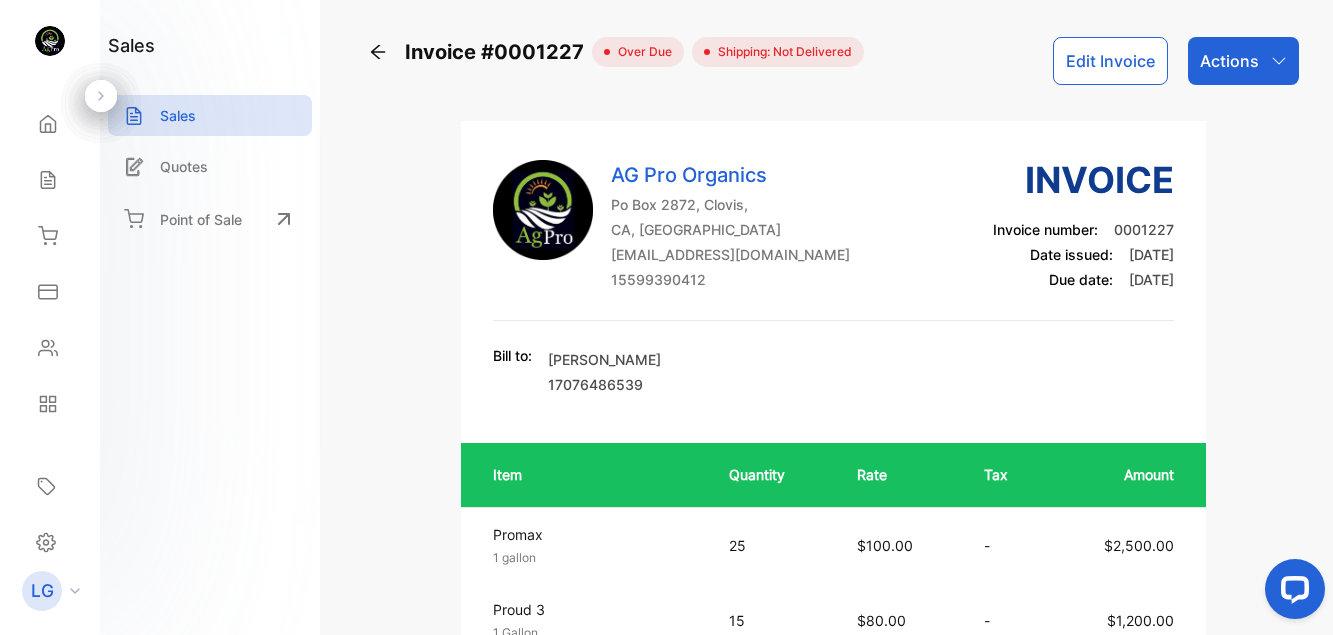 click on "Actions" at bounding box center (1229, 61) 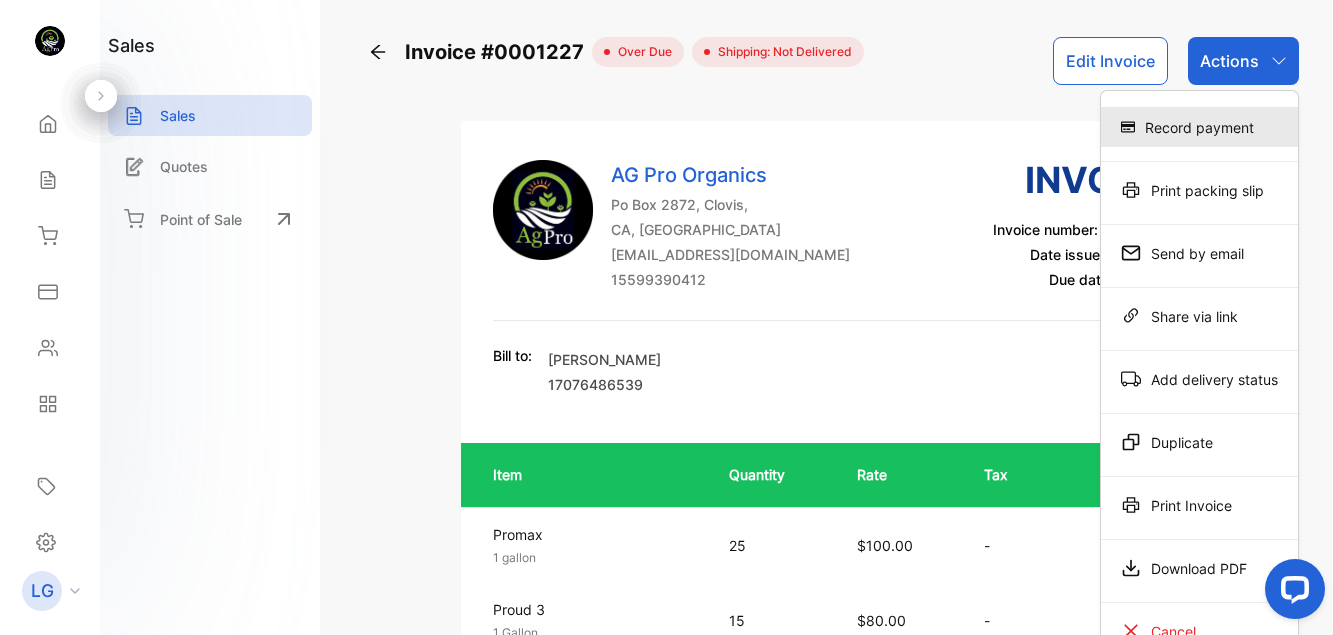 click on "Record payment" at bounding box center [1199, 127] 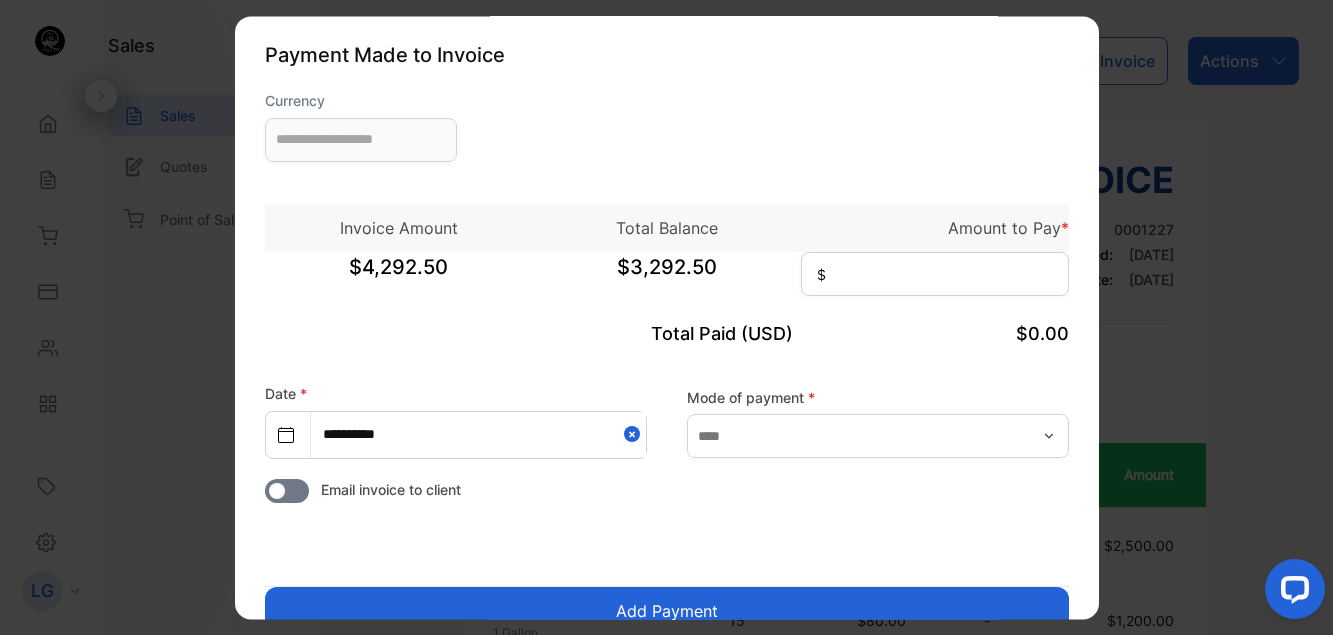 type on "**********" 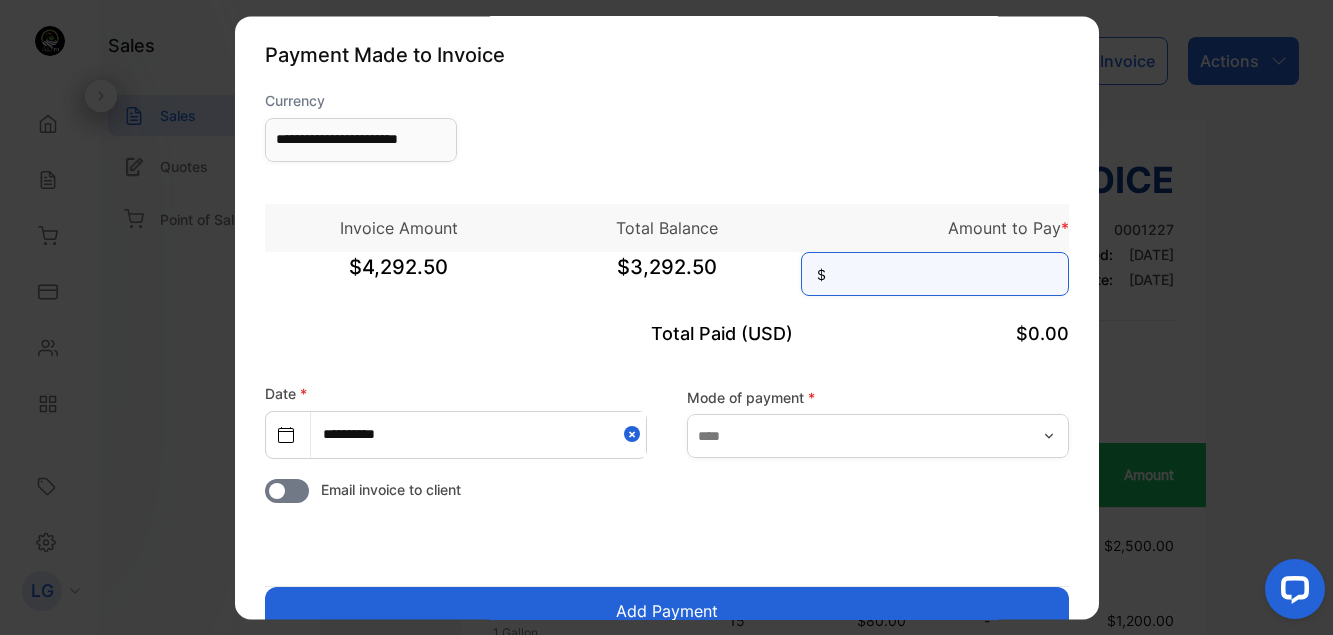 click at bounding box center (935, 274) 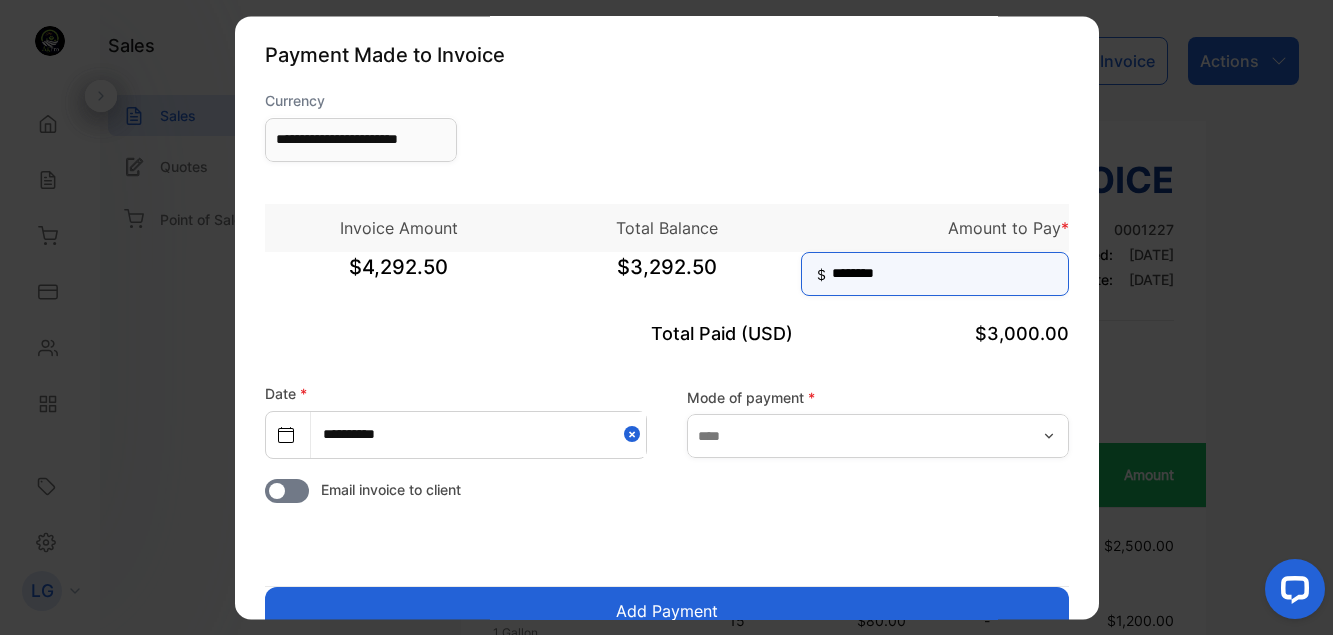 type on "********" 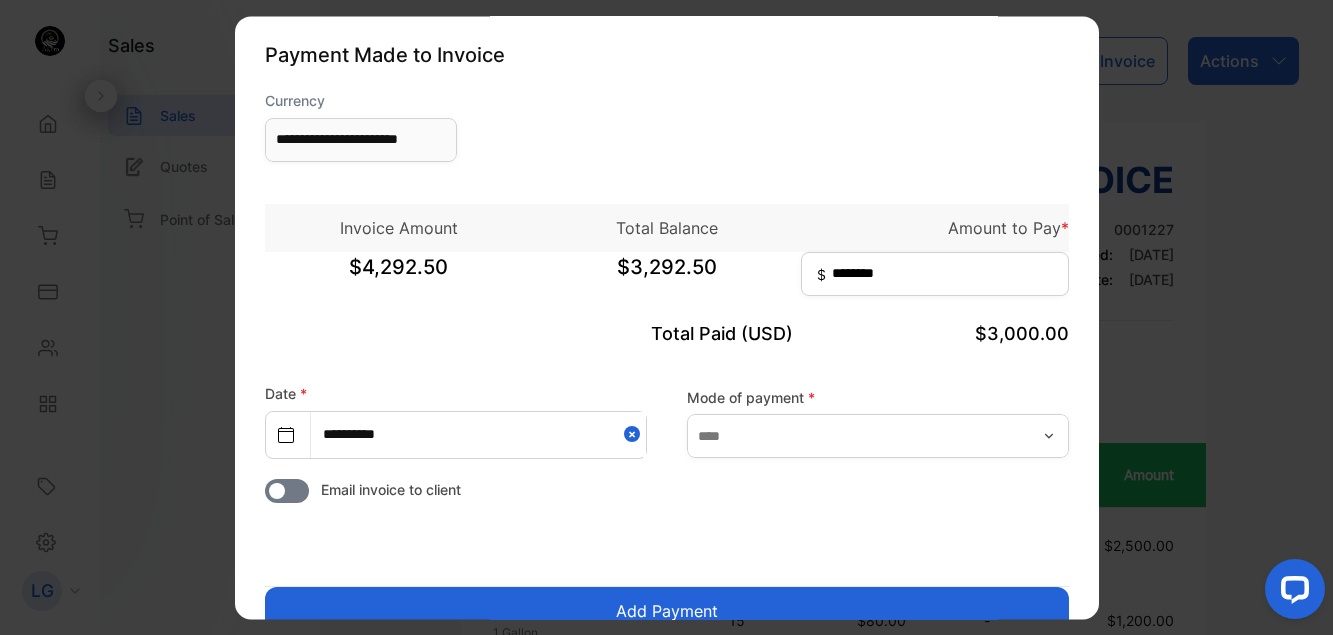 click on "Add Payment" at bounding box center [667, 611] 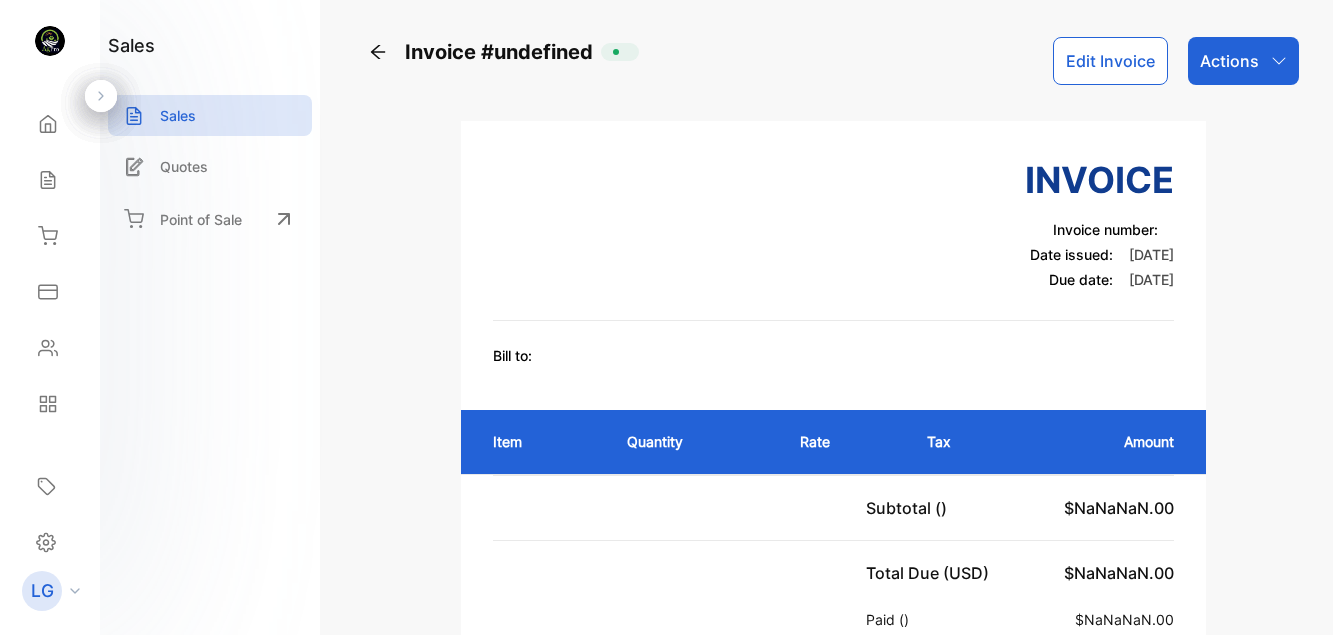 scroll, scrollTop: 0, scrollLeft: 0, axis: both 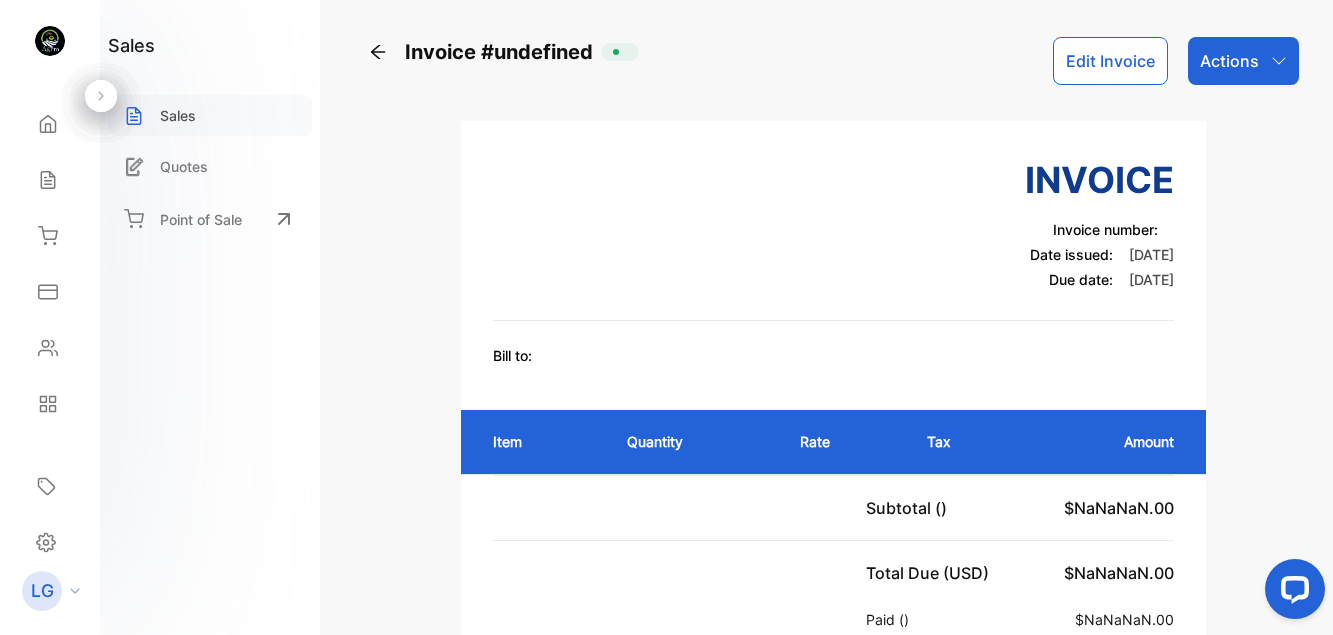 click on "Sales" at bounding box center (178, 115) 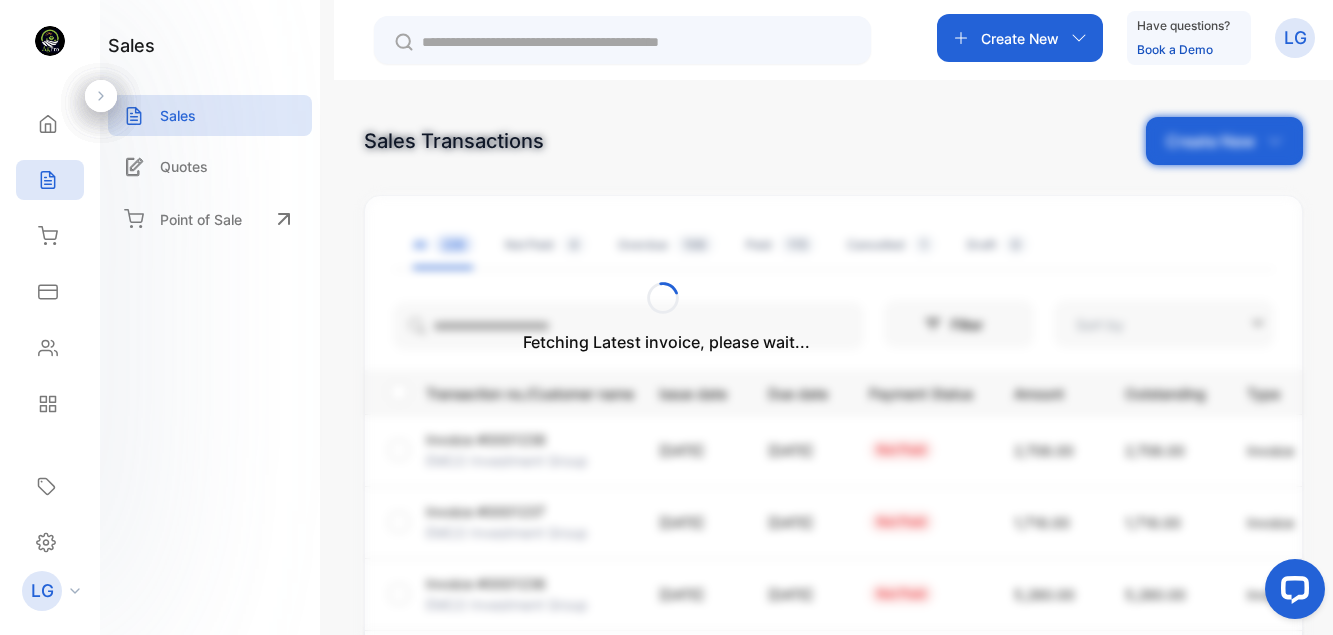 type on "**********" 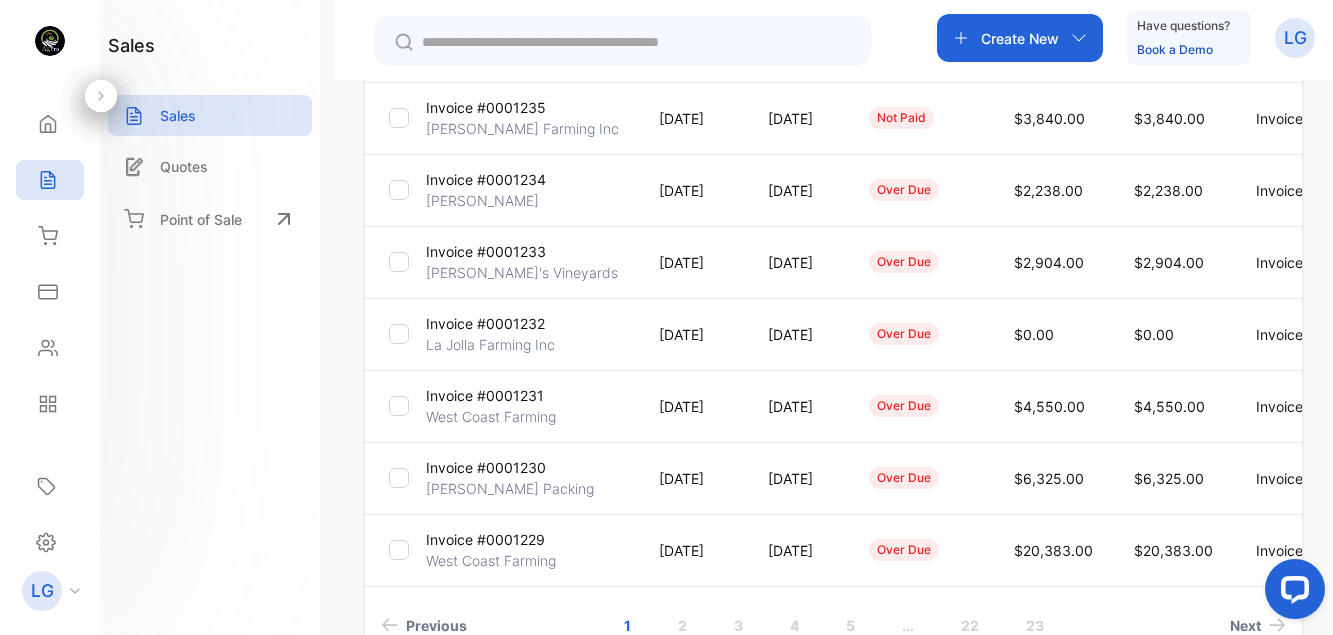 scroll, scrollTop: 676, scrollLeft: 0, axis: vertical 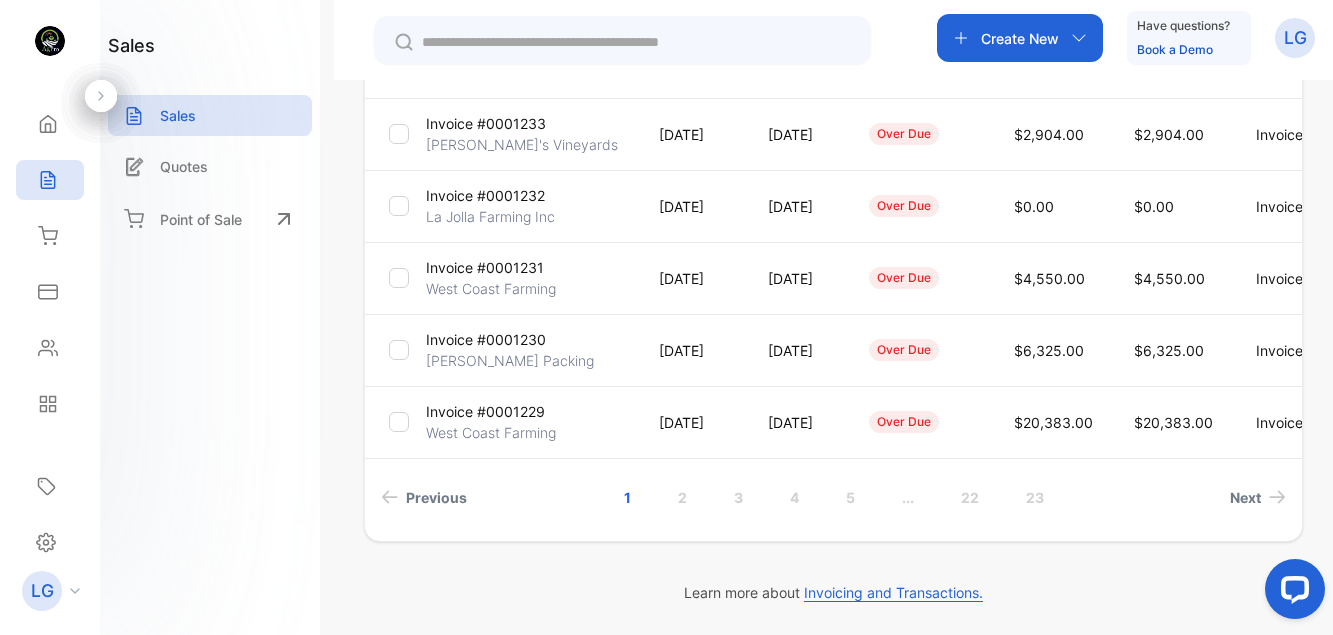 click on "La Jolla Farming Inc" at bounding box center (490, 216) 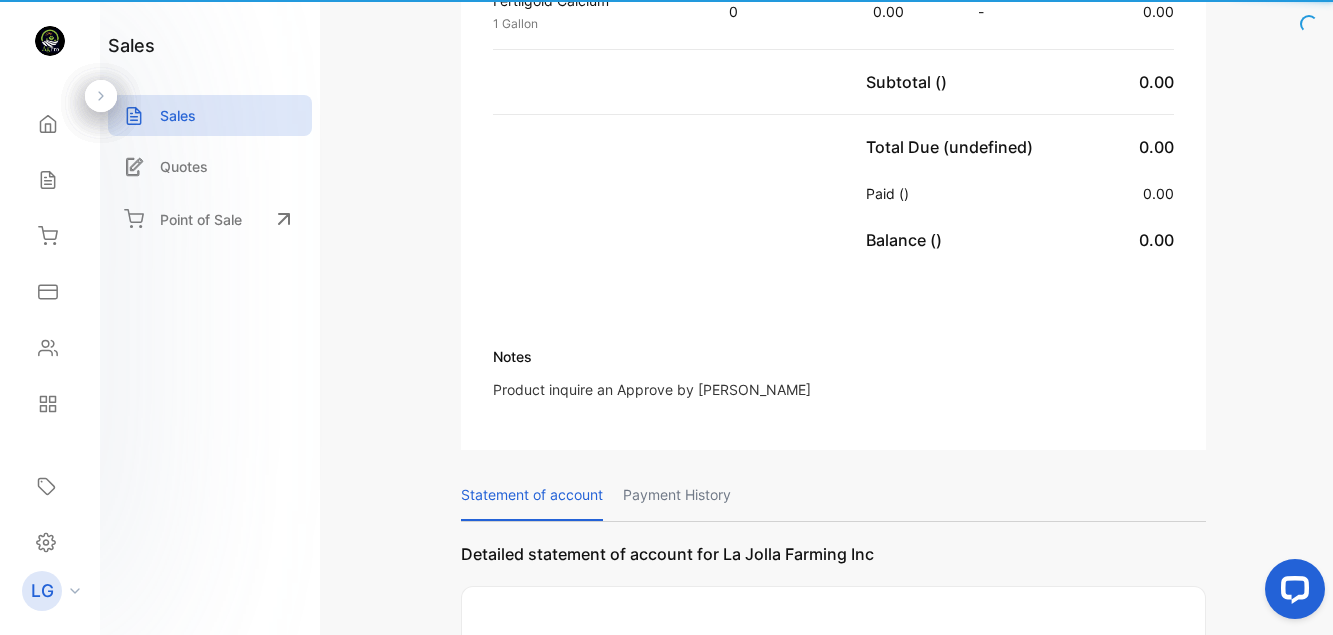 scroll, scrollTop: 697, scrollLeft: 0, axis: vertical 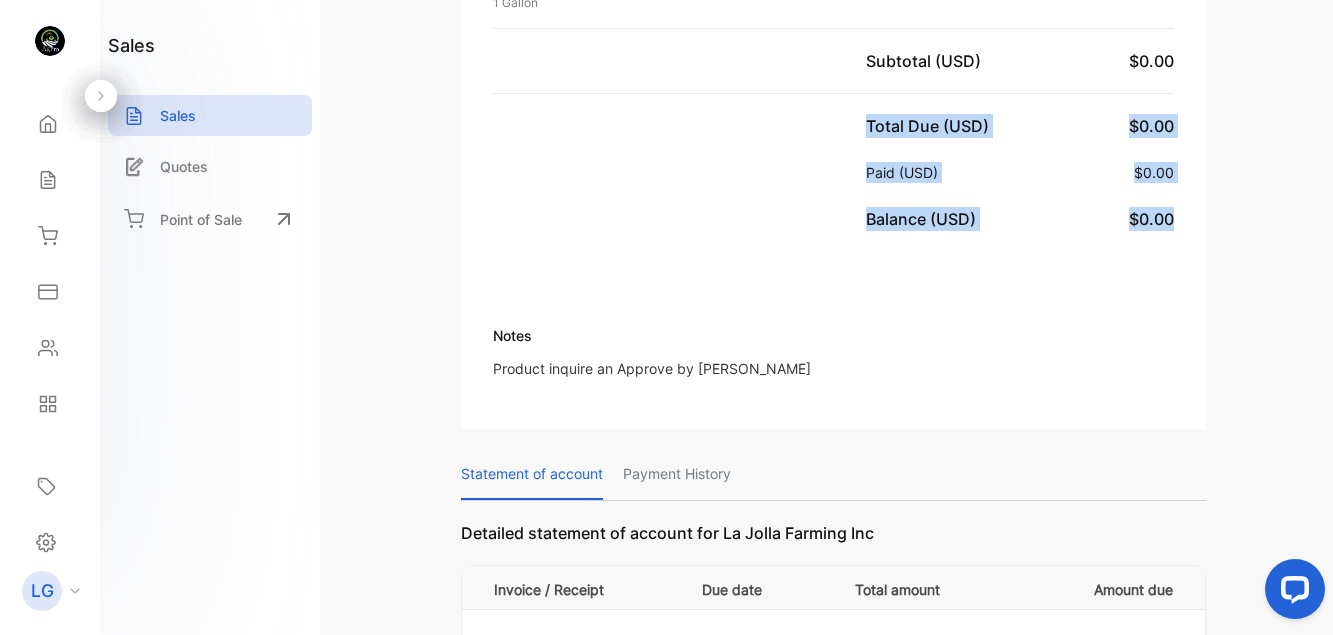 drag, startPoint x: 1326, startPoint y: 250, endPoint x: 1344, endPoint y: 193, distance: 59.77458 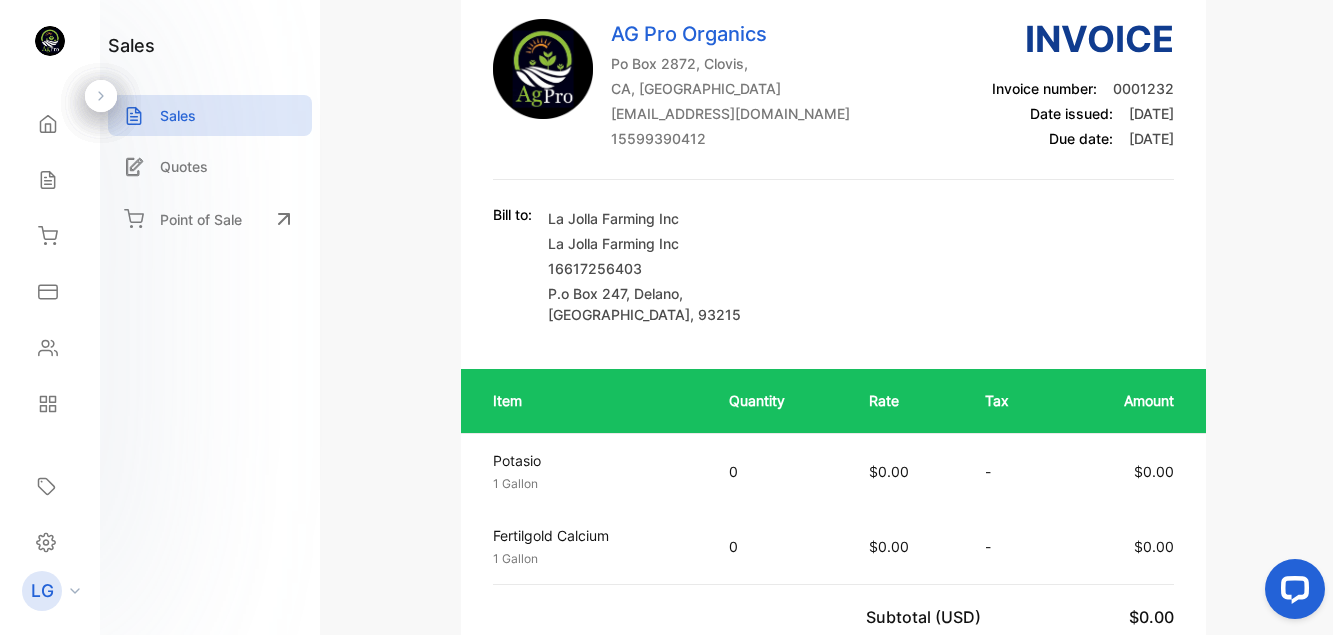 scroll, scrollTop: 32, scrollLeft: 0, axis: vertical 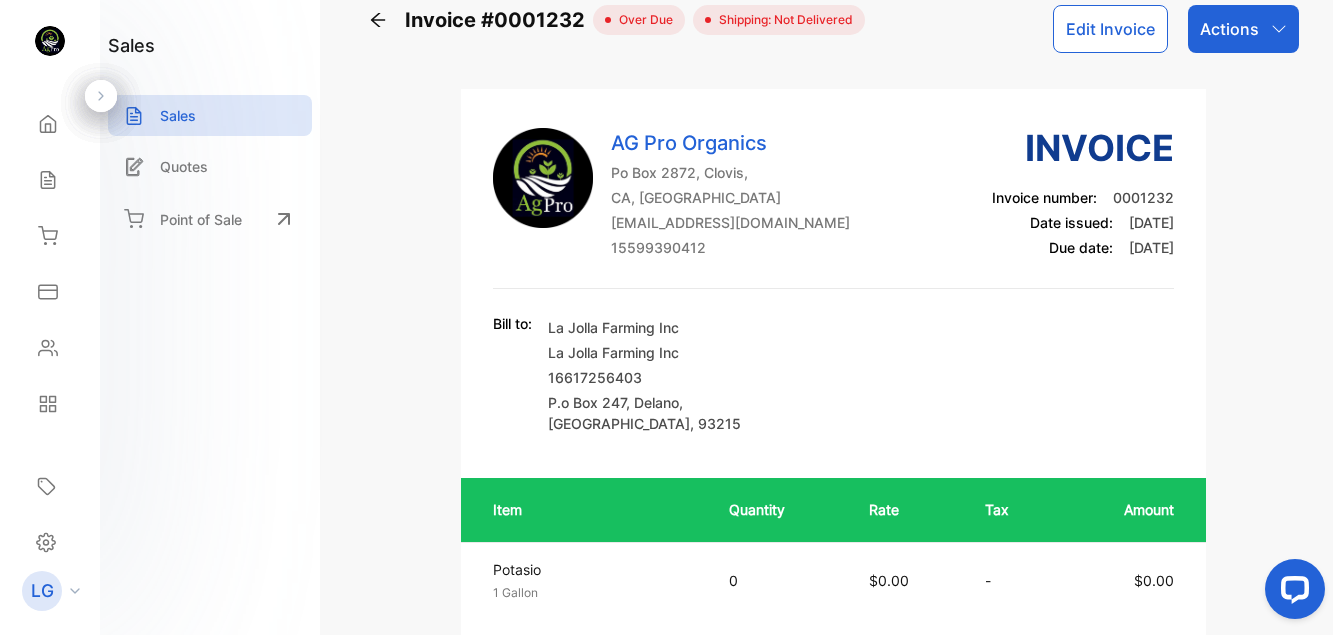 click on "Actions" at bounding box center [1243, 29] 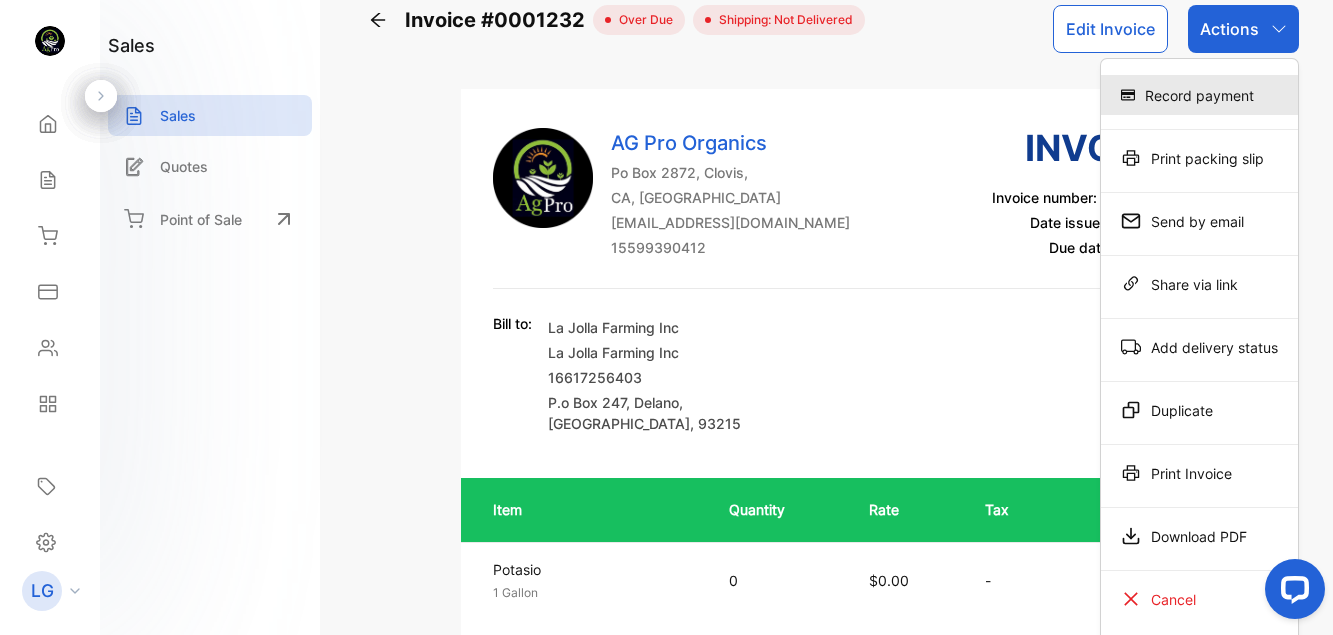 click on "Record payment" at bounding box center [1199, 95] 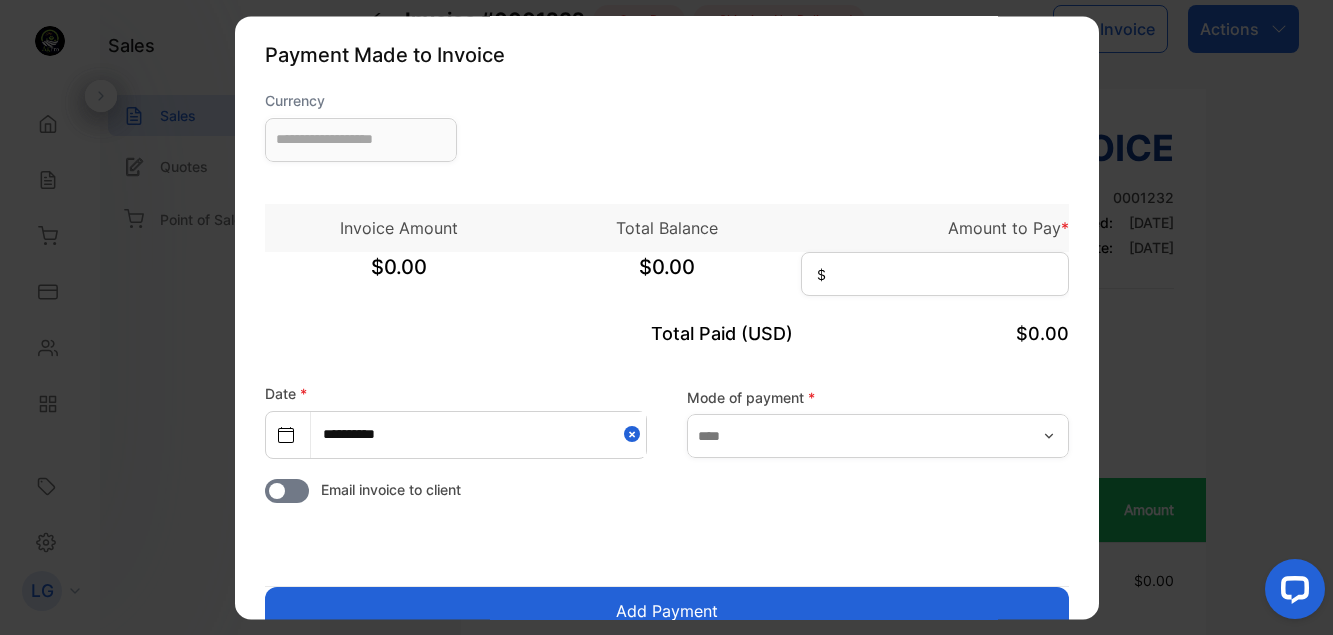 type on "**********" 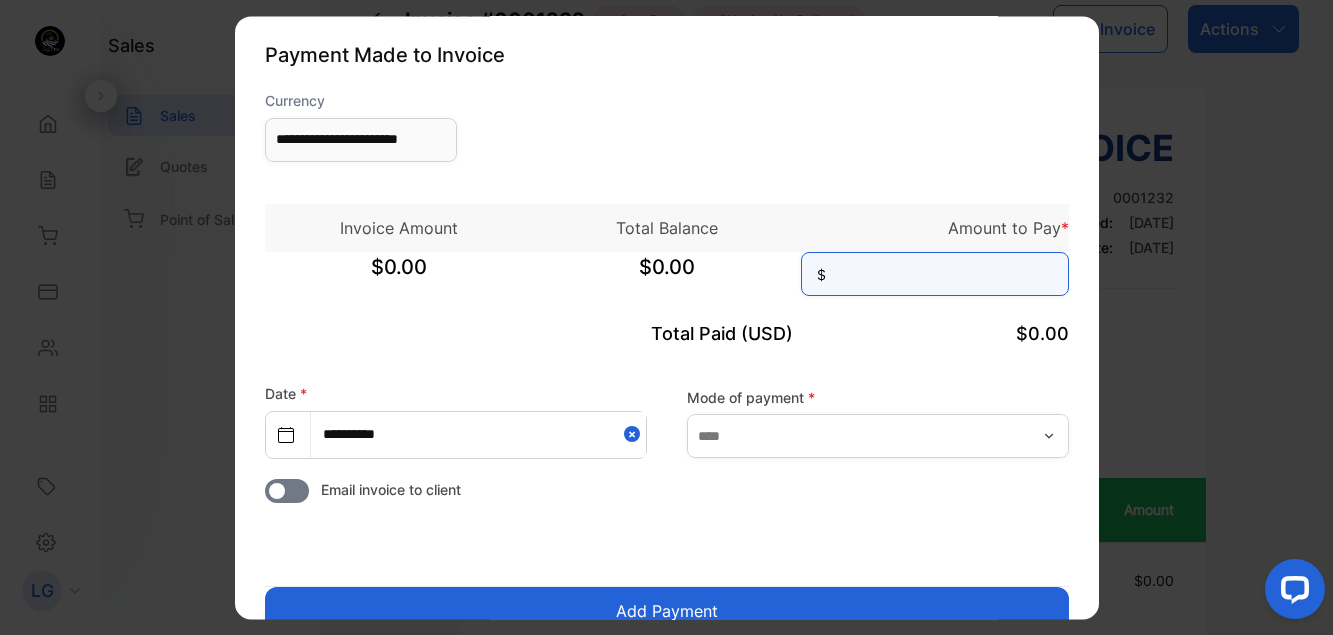 click at bounding box center [935, 274] 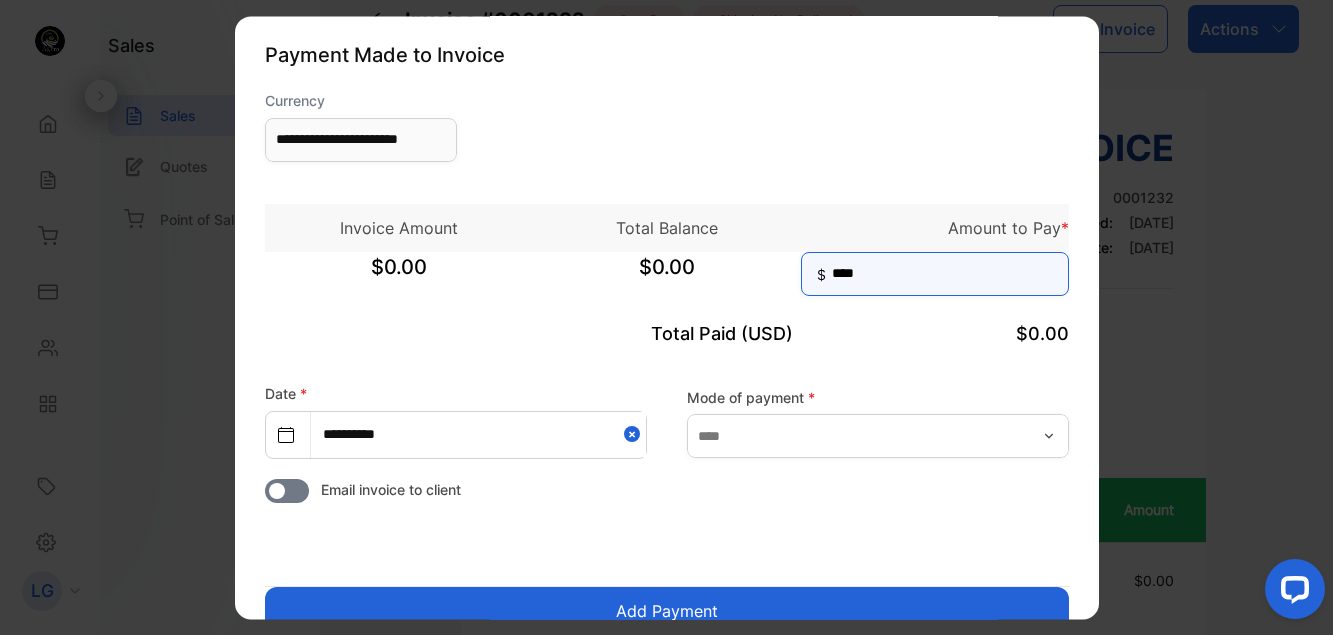 type on "****" 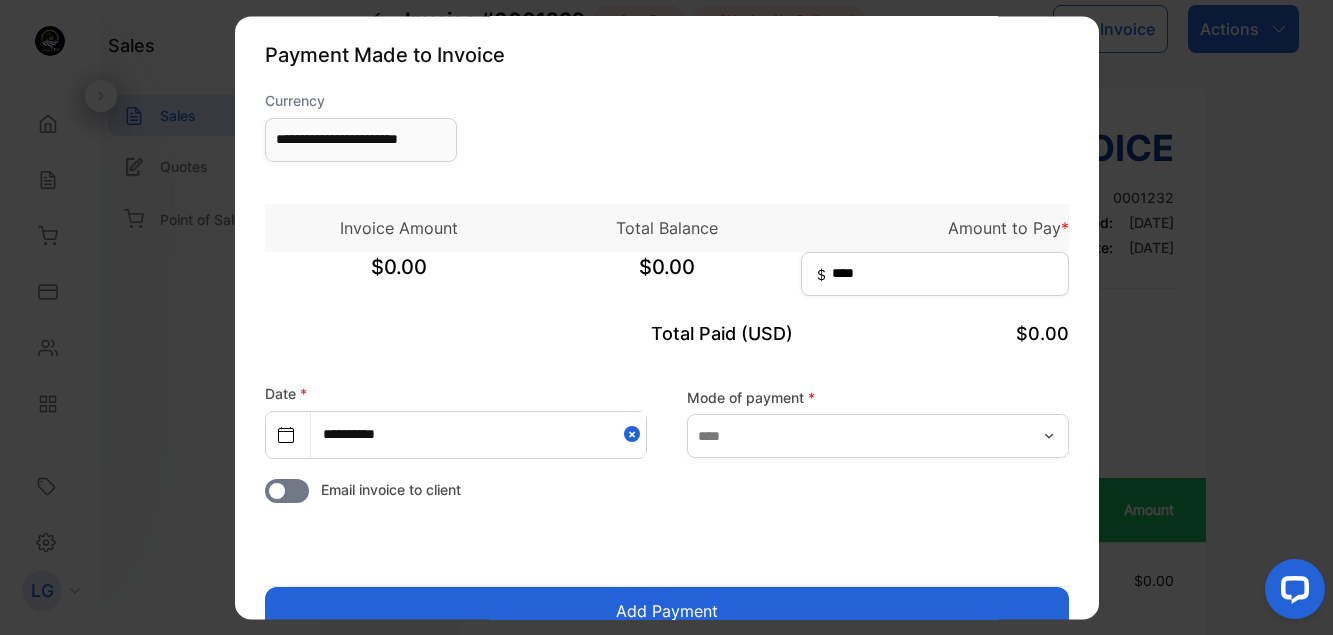 click on "Add Payment" at bounding box center (667, 611) 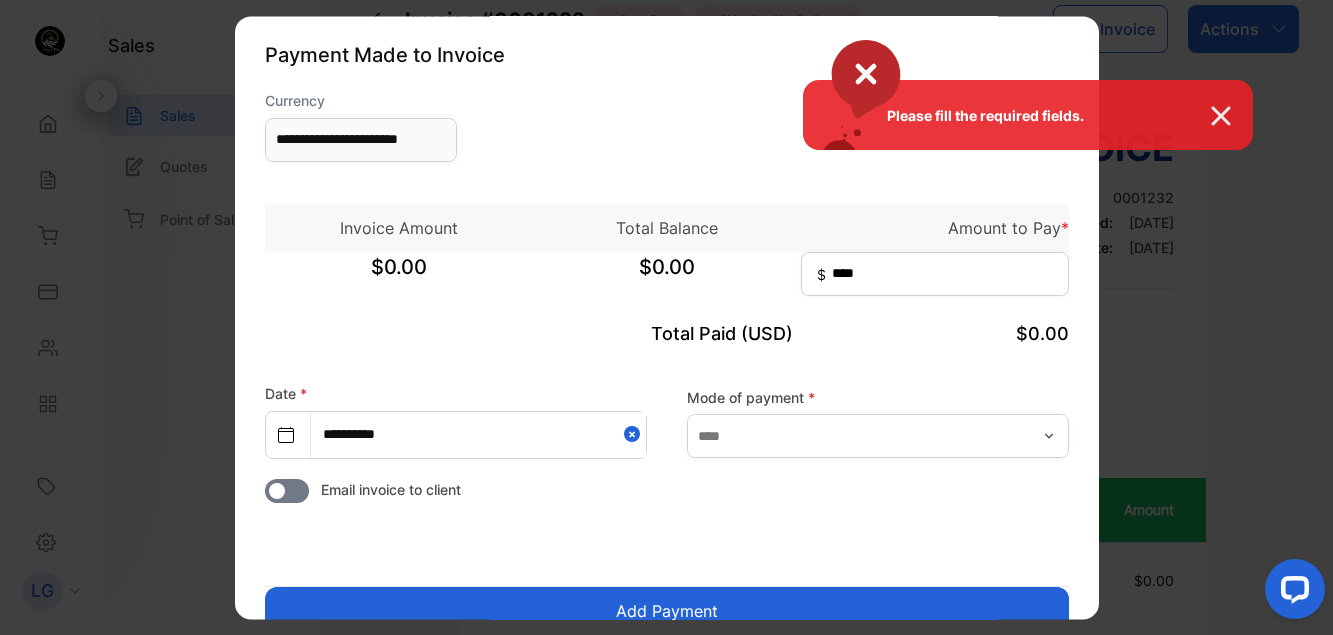 click on "Please fill the required fields." at bounding box center [666, 317] 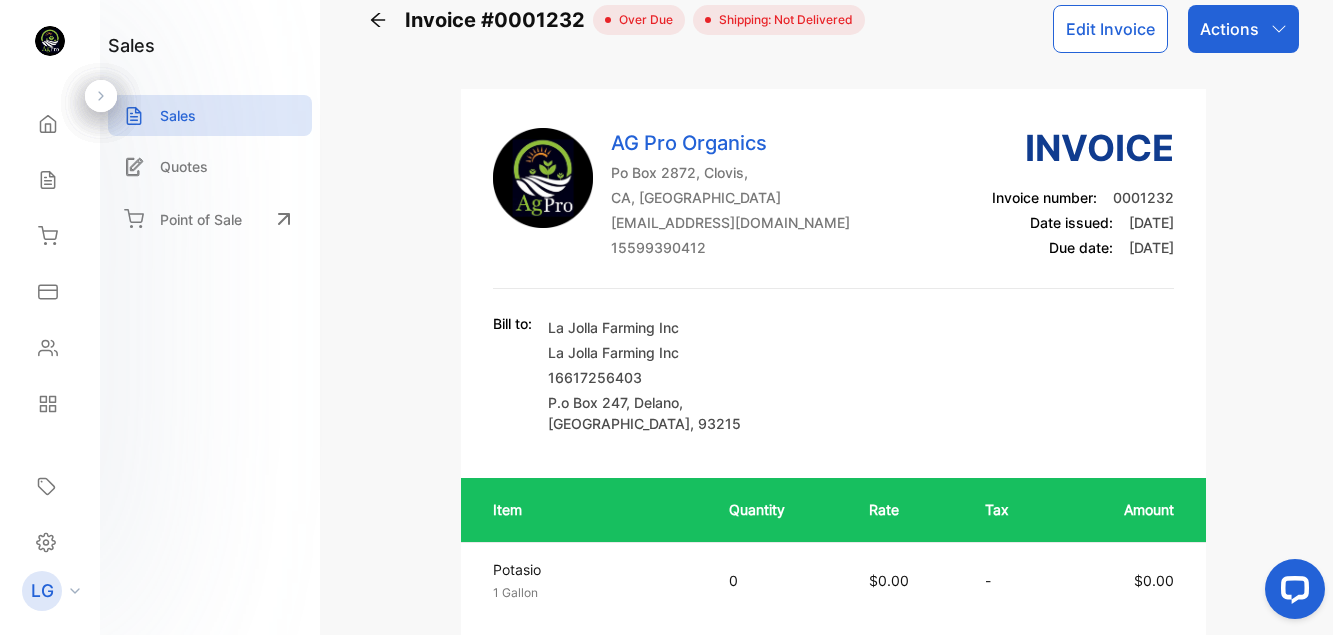 click on "Actions" at bounding box center (1229, 29) 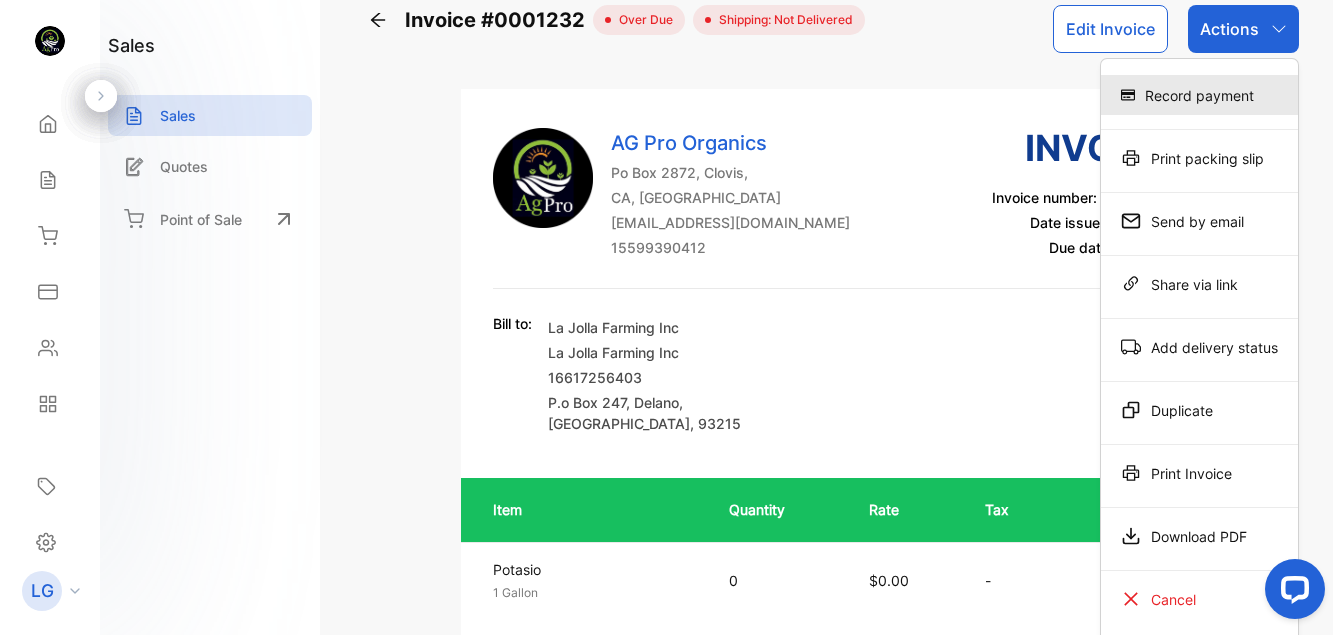 click on "Record payment" at bounding box center (1199, 95) 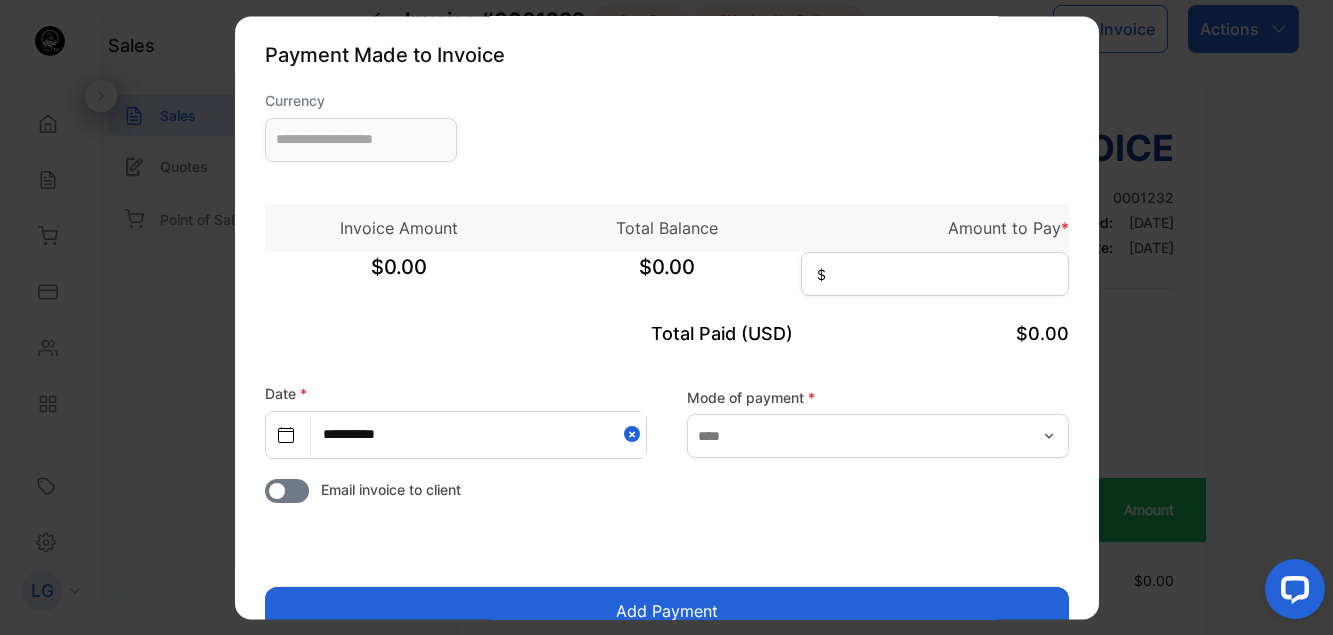 type on "**********" 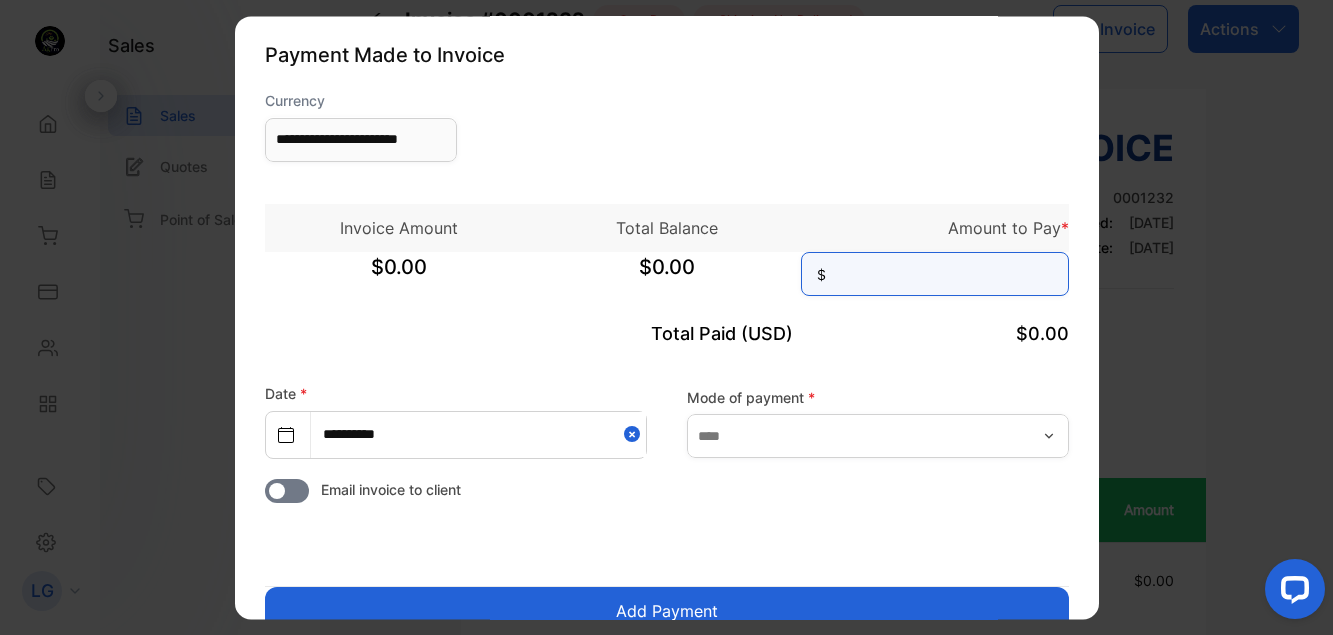 click at bounding box center (935, 274) 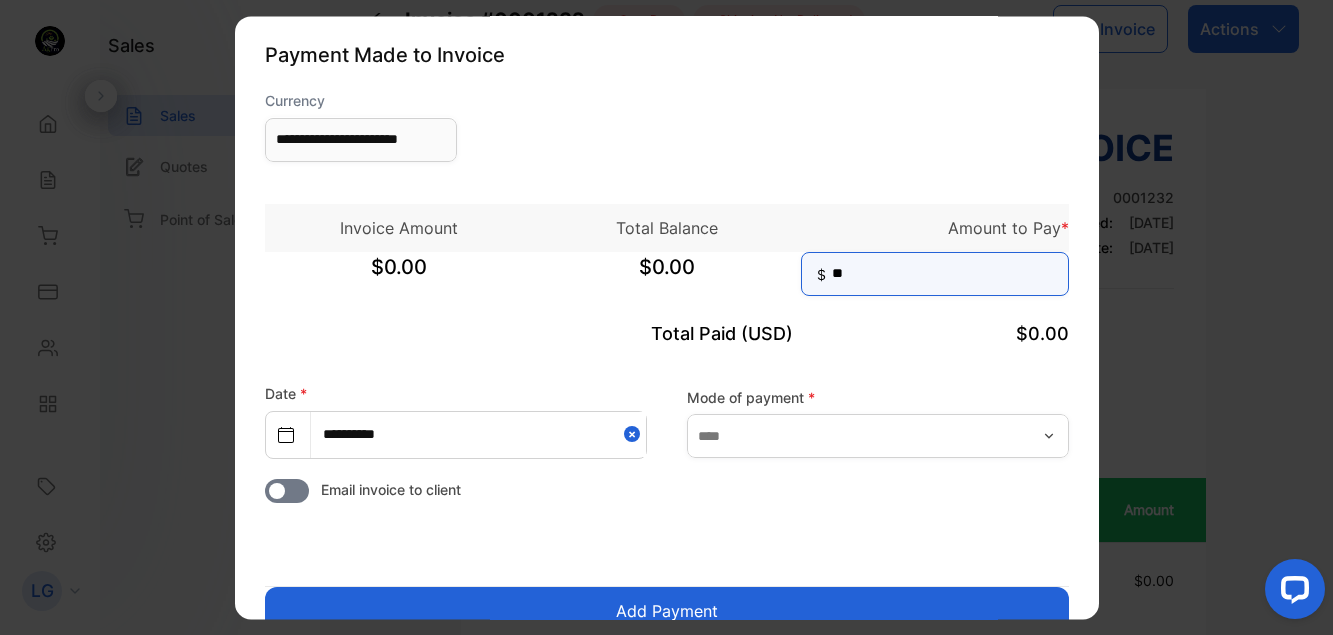 type on "*" 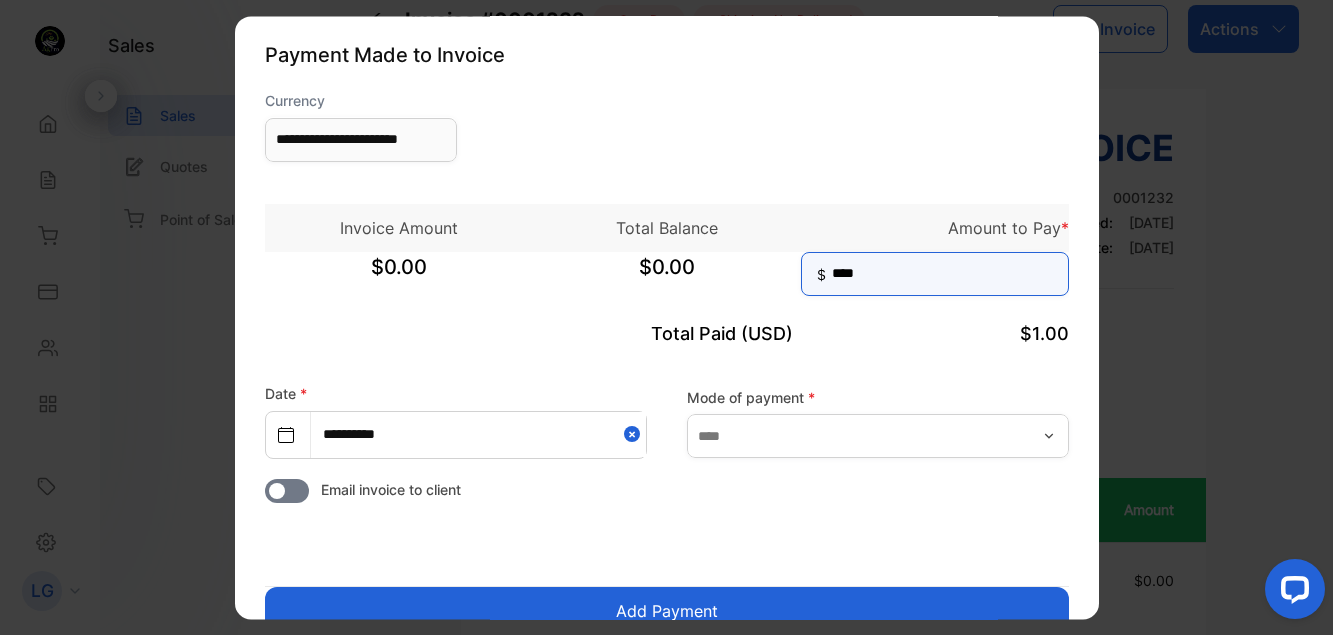type on "****" 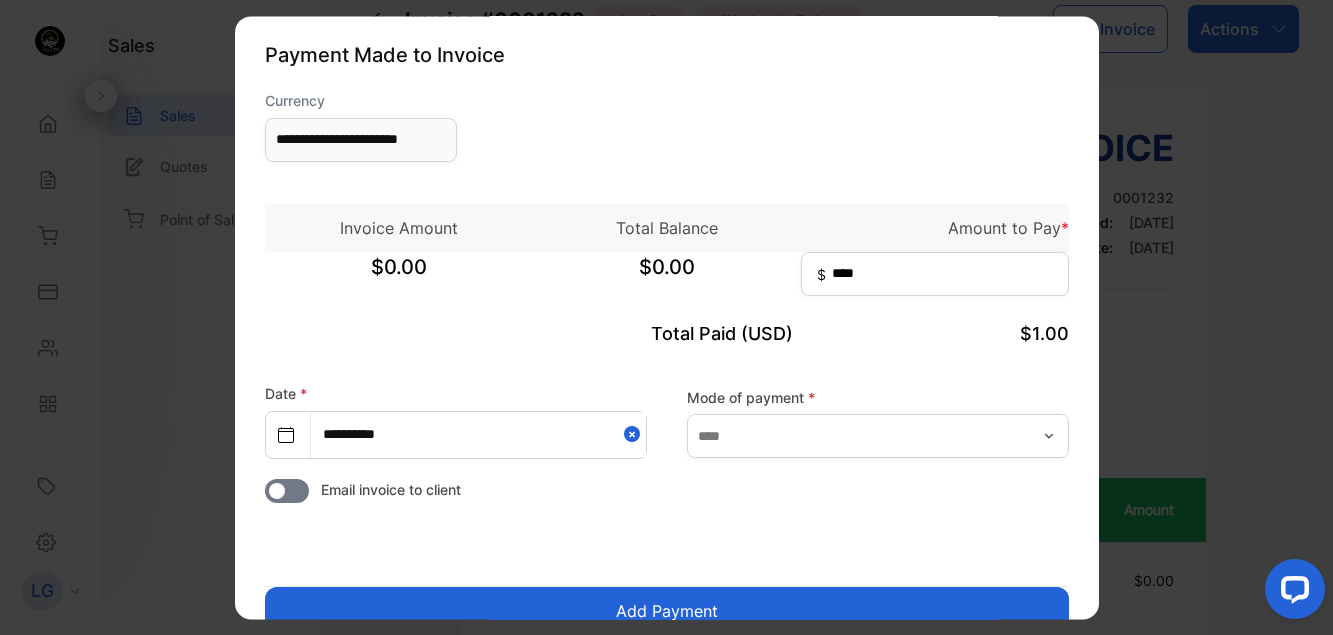 click on "Add Payment" at bounding box center (667, 611) 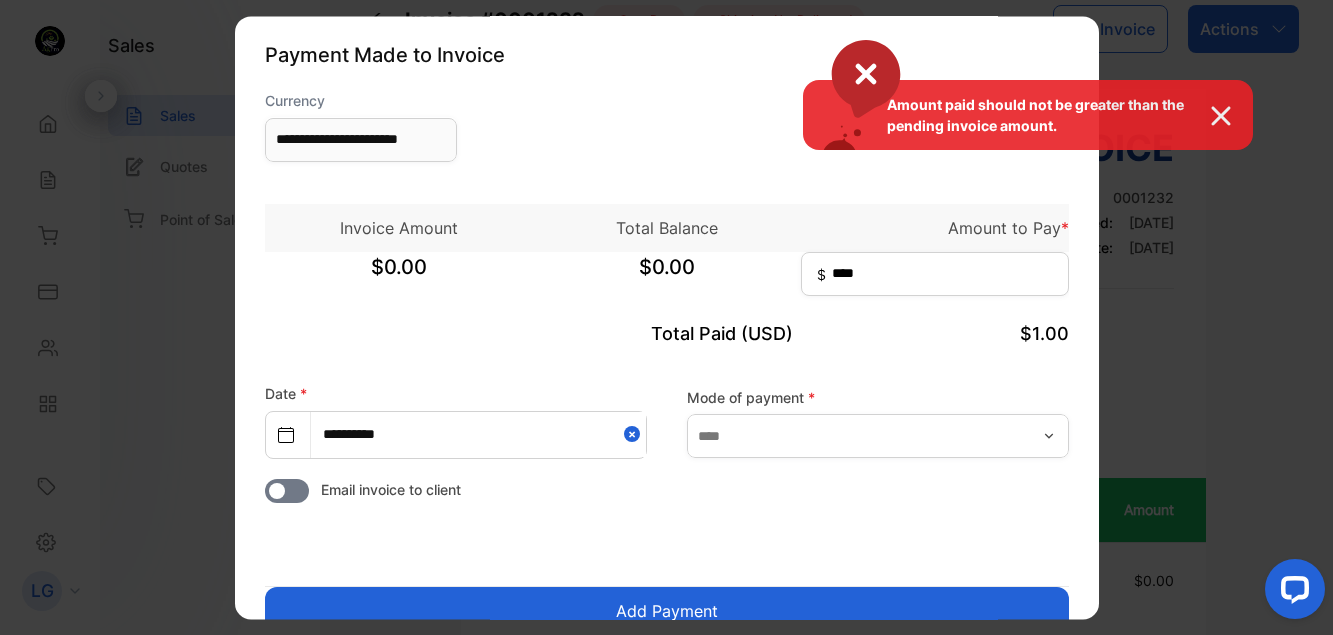 click on "Amount paid should not be greater than the pending invoice amount." at bounding box center [666, 317] 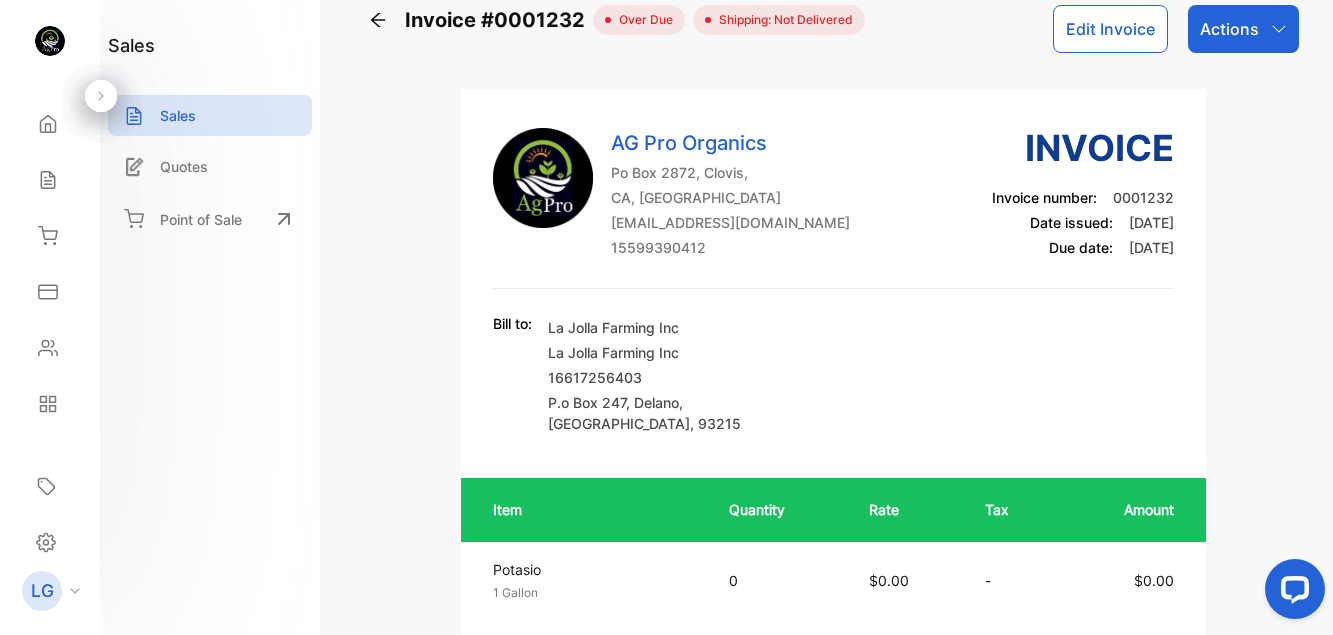 click on "Actions" at bounding box center [1243, 29] 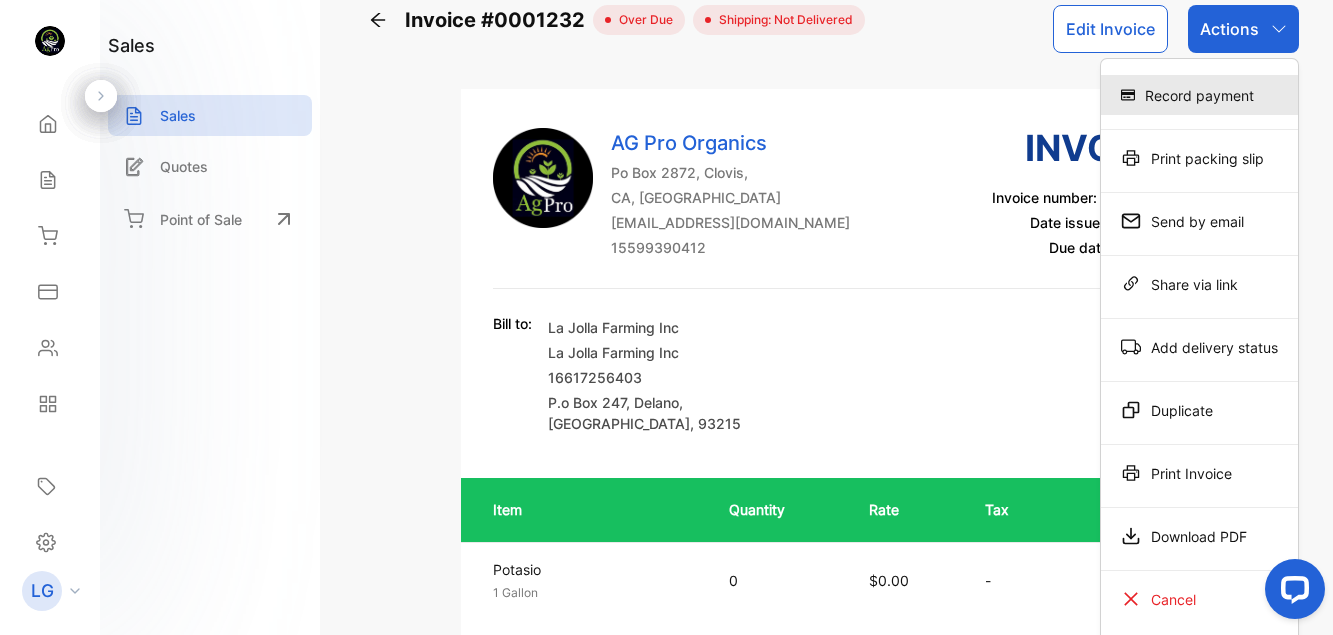 click on "Record payment" at bounding box center (1199, 95) 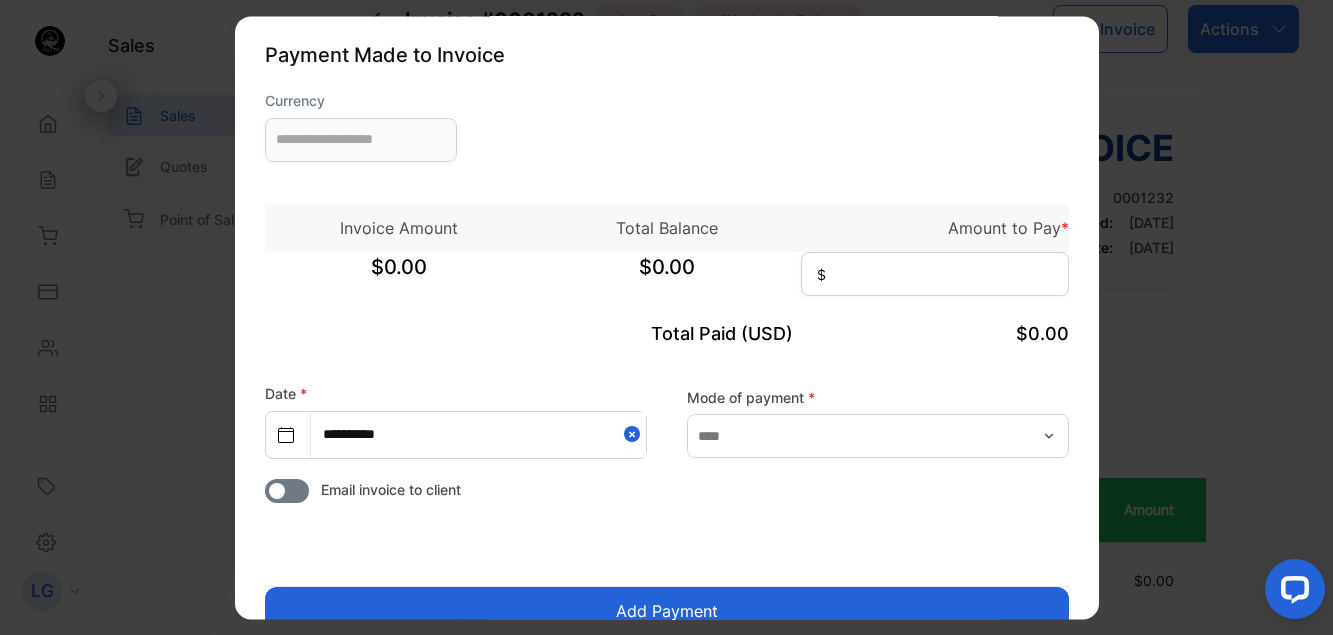 type on "**********" 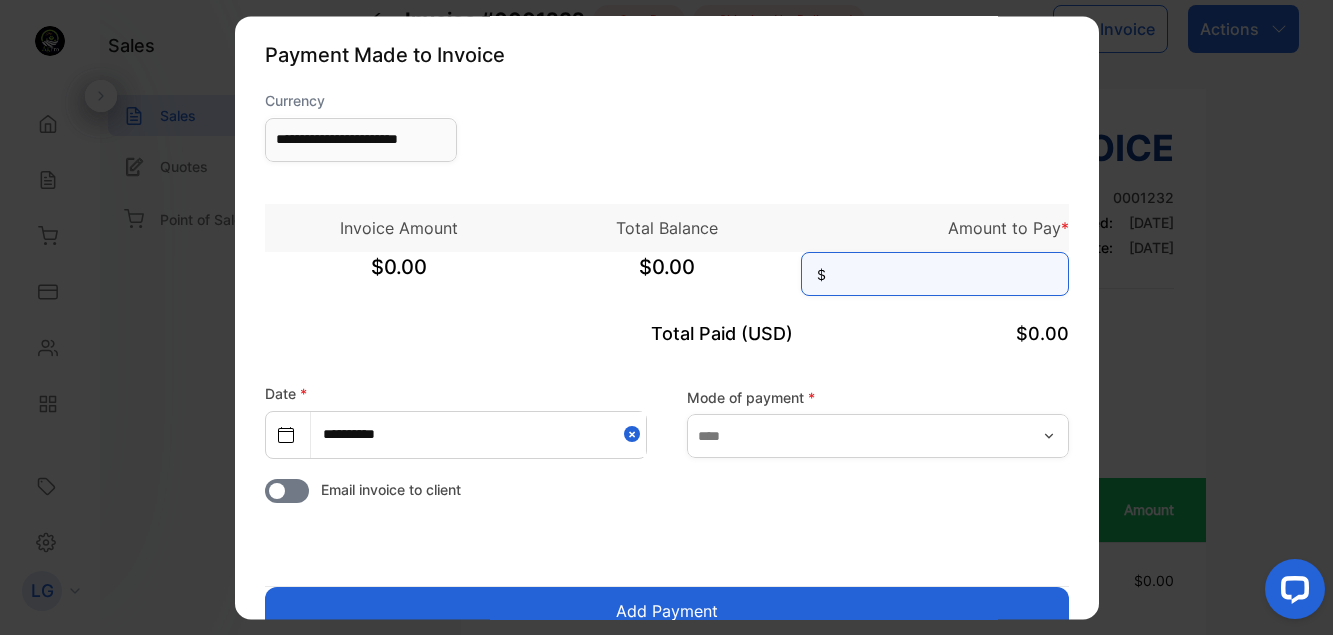 click at bounding box center [935, 274] 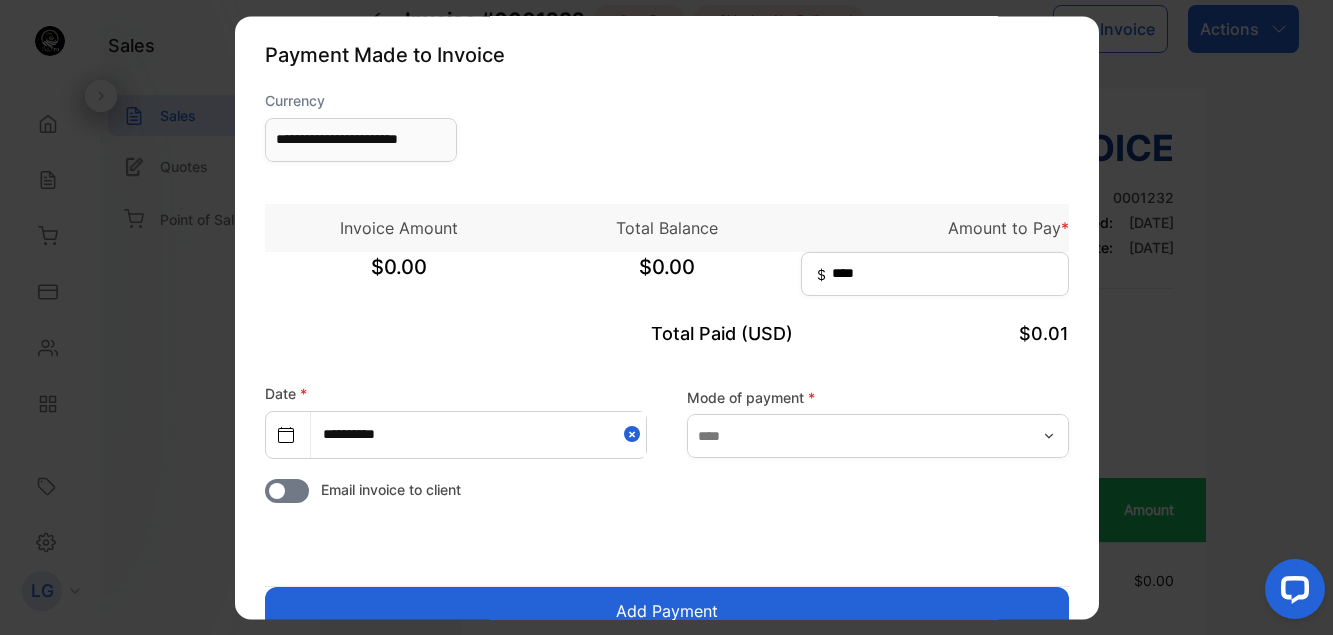 click on "Add Payment" at bounding box center [667, 611] 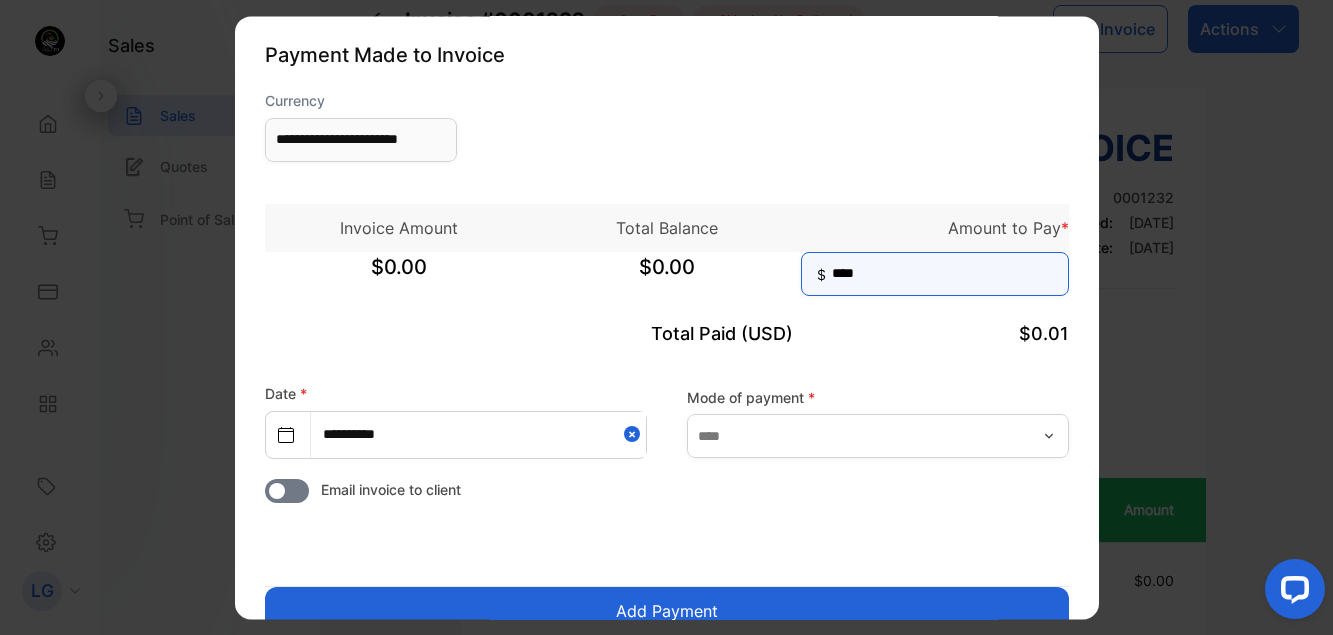 click on "****" at bounding box center (935, 274) 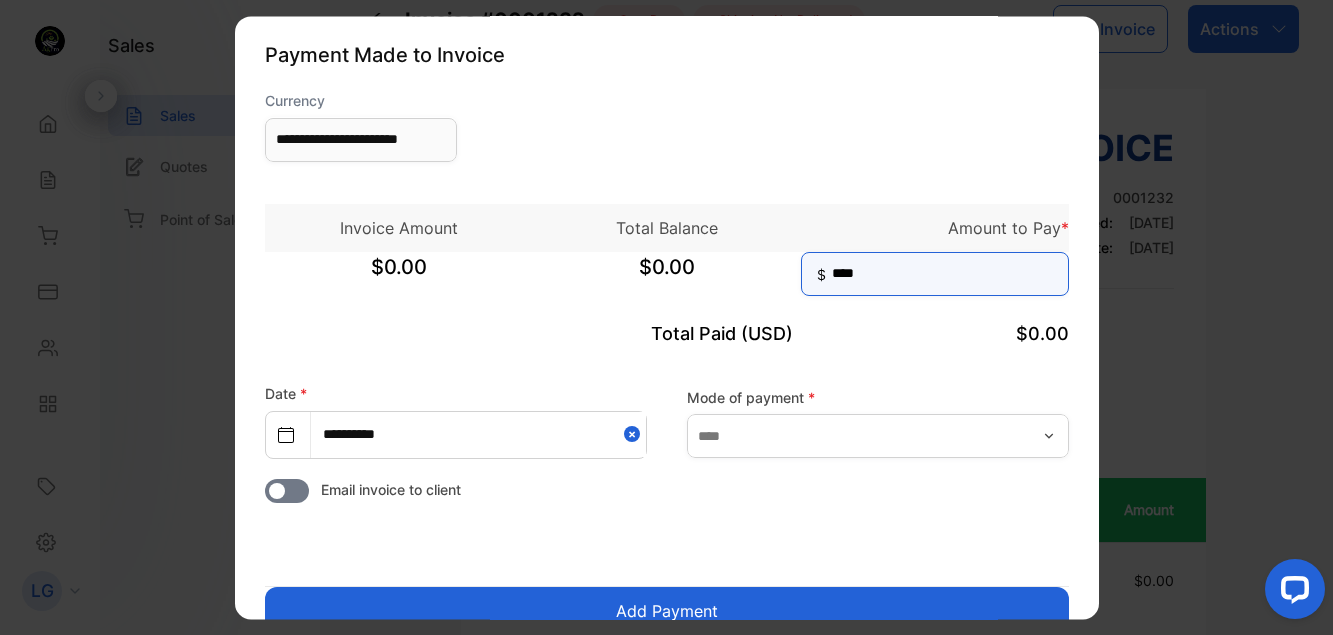 type on "****" 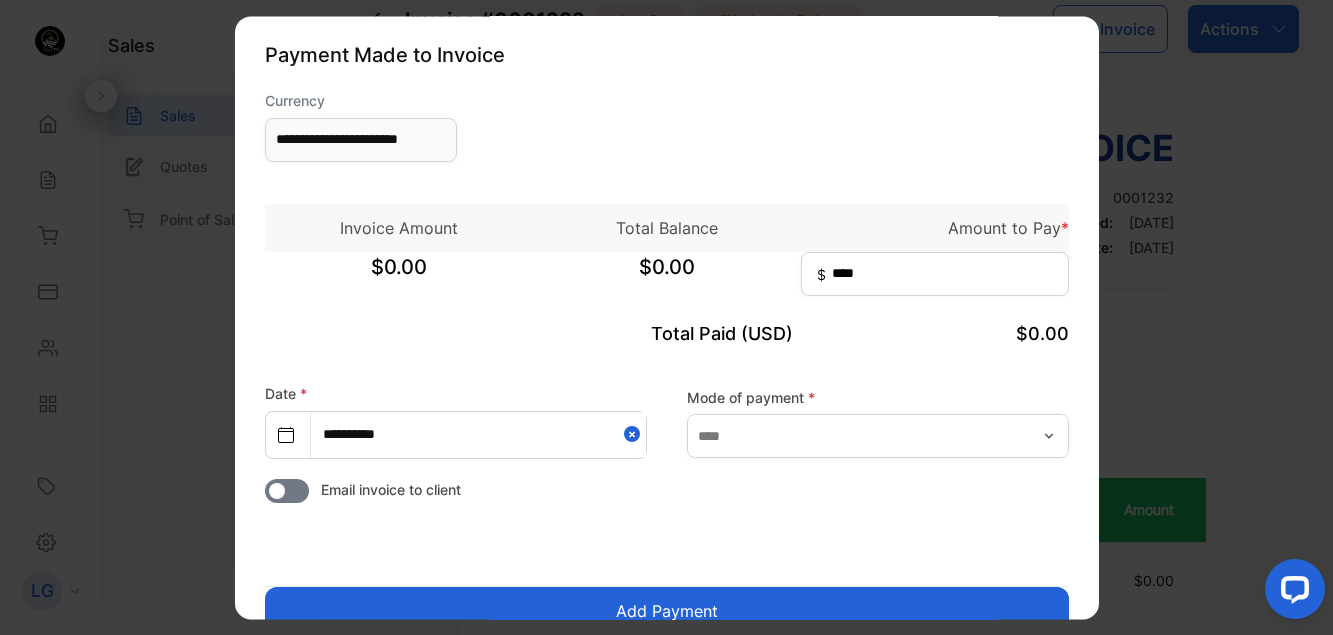 click on "Add Payment" at bounding box center [667, 611] 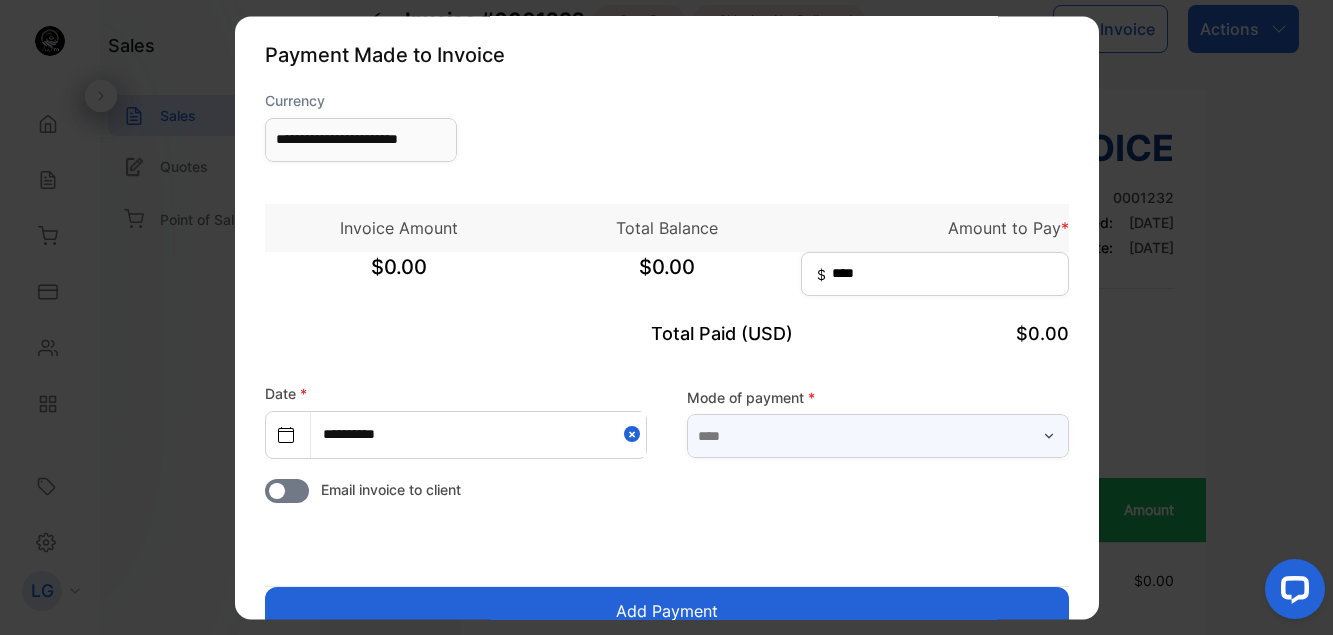 click at bounding box center (878, 436) 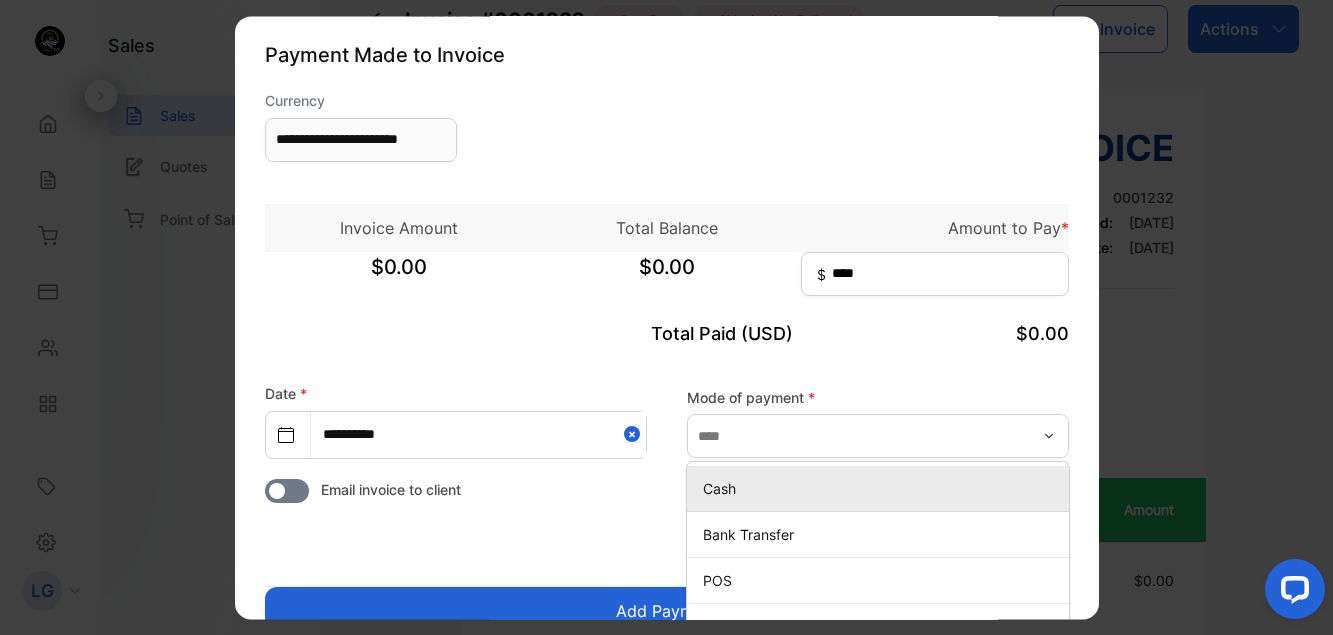 click on "Cash" at bounding box center (882, 488) 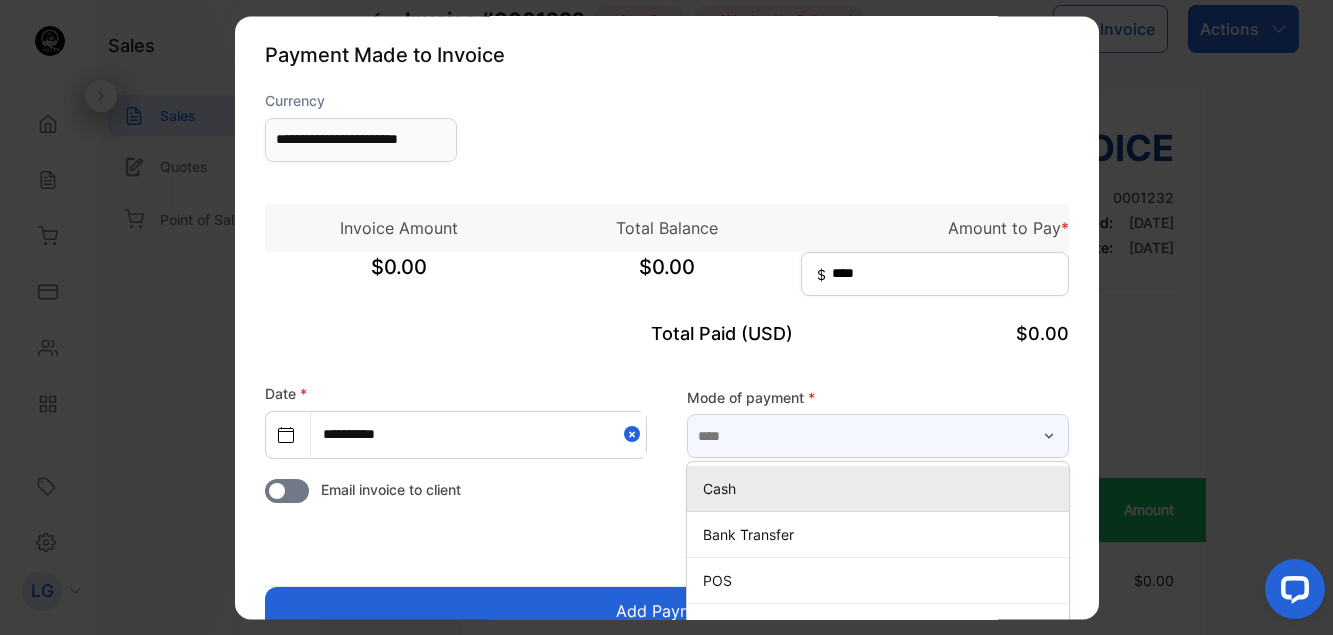 type on "****" 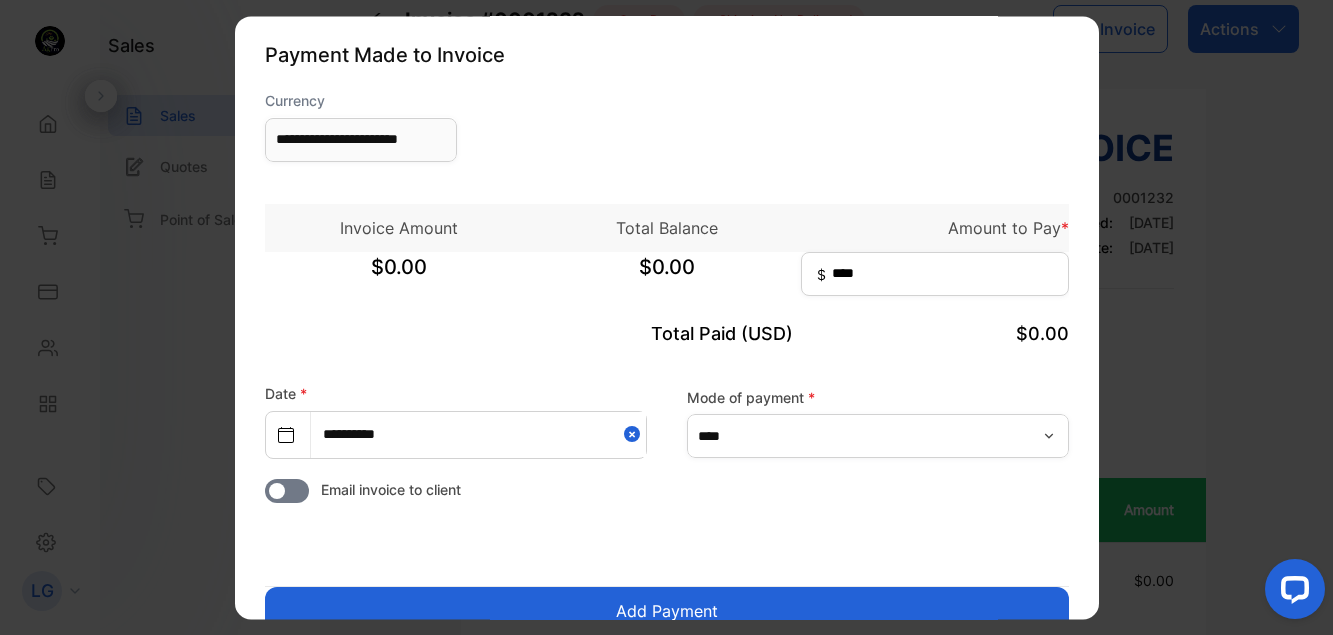 click on "Add Payment" at bounding box center (667, 611) 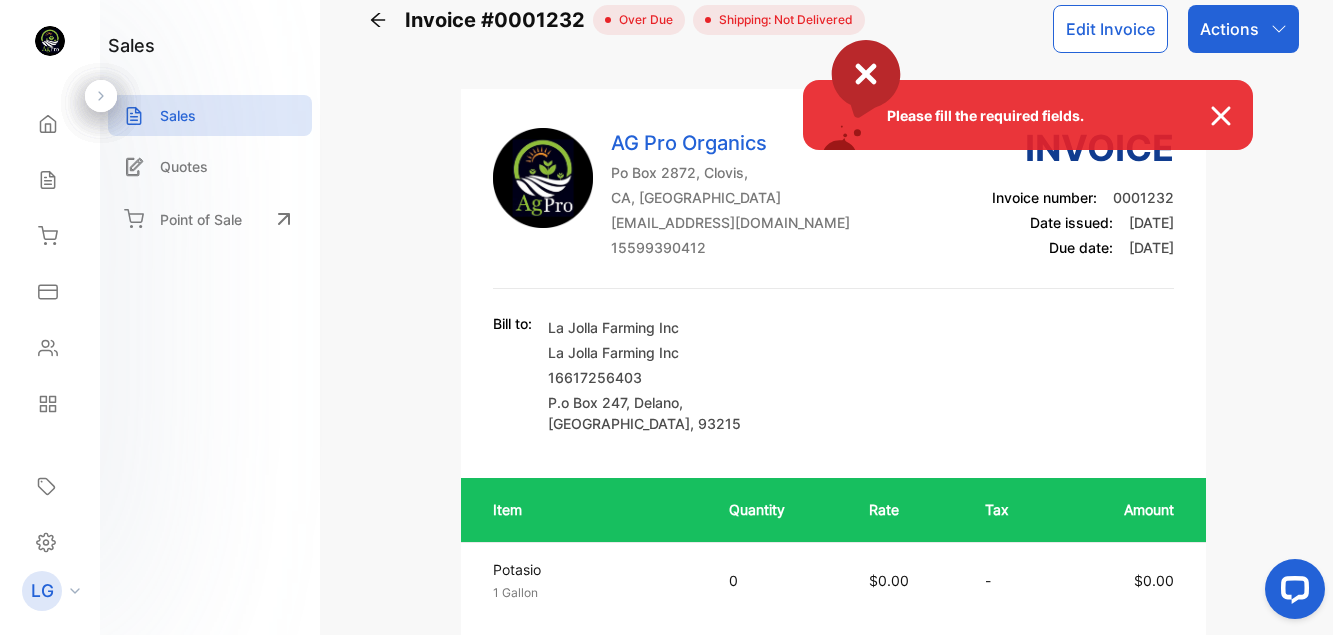 click on "Please fill the required fields." at bounding box center (666, 317) 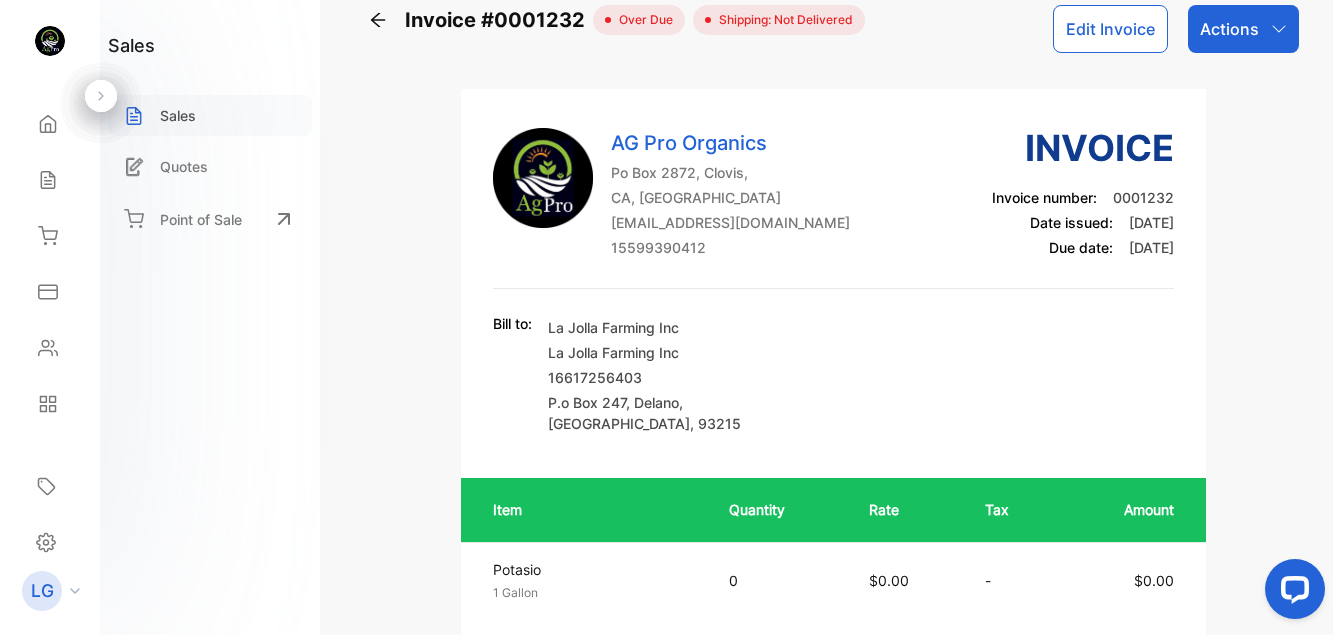 click on "Sales" at bounding box center [178, 115] 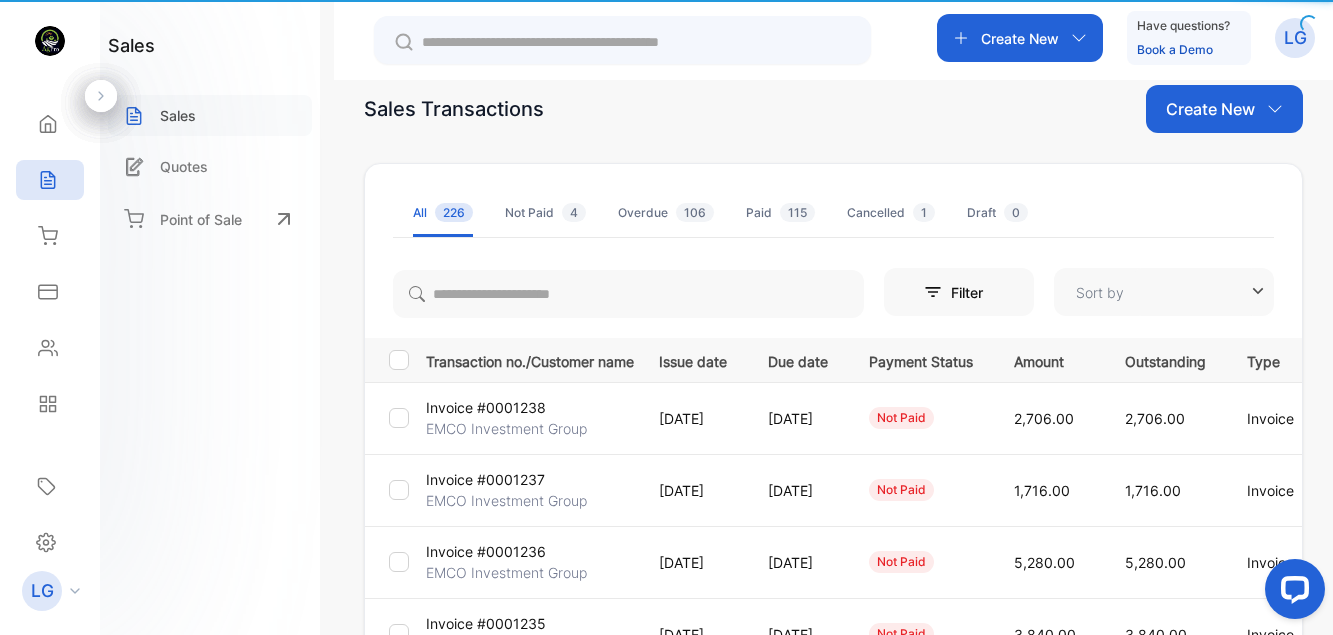 type on "**********" 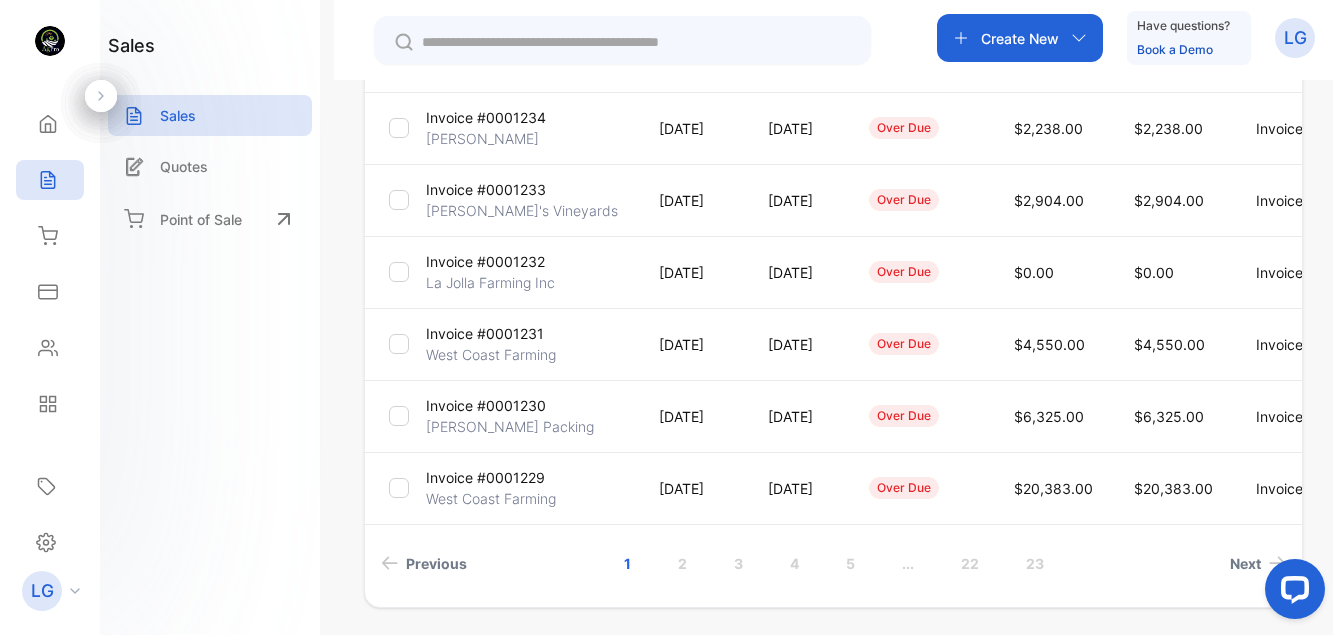 scroll, scrollTop: 676, scrollLeft: 0, axis: vertical 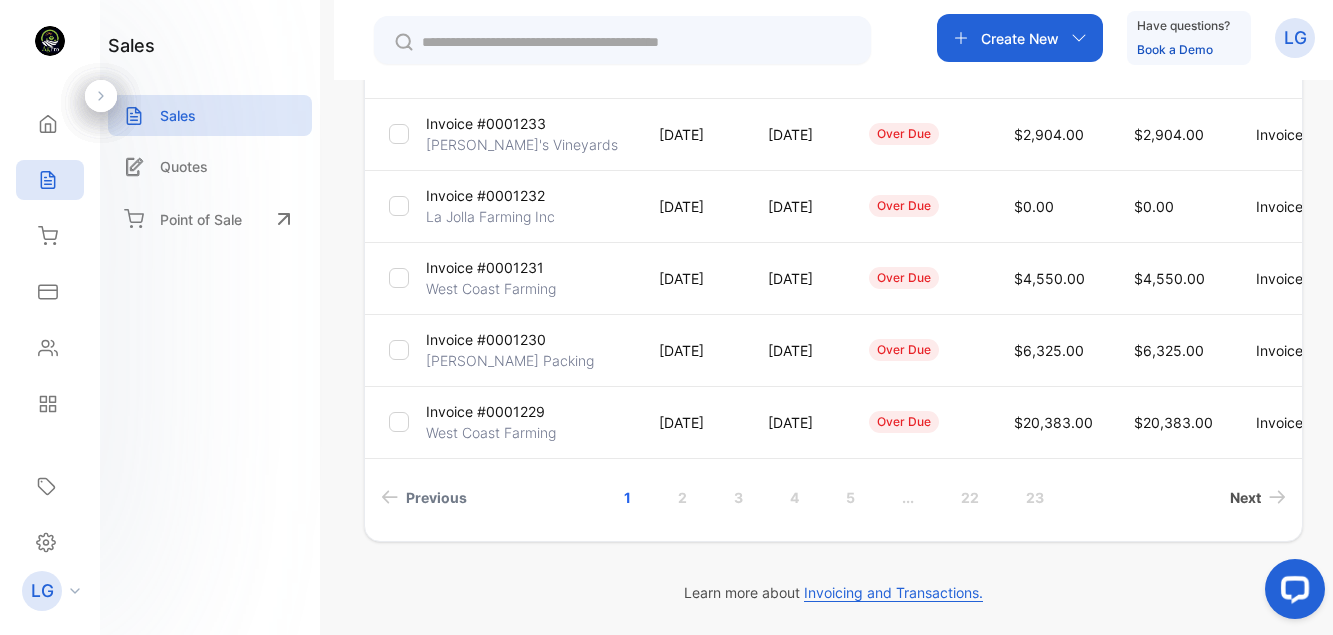 click on "Next" at bounding box center (1245, 497) 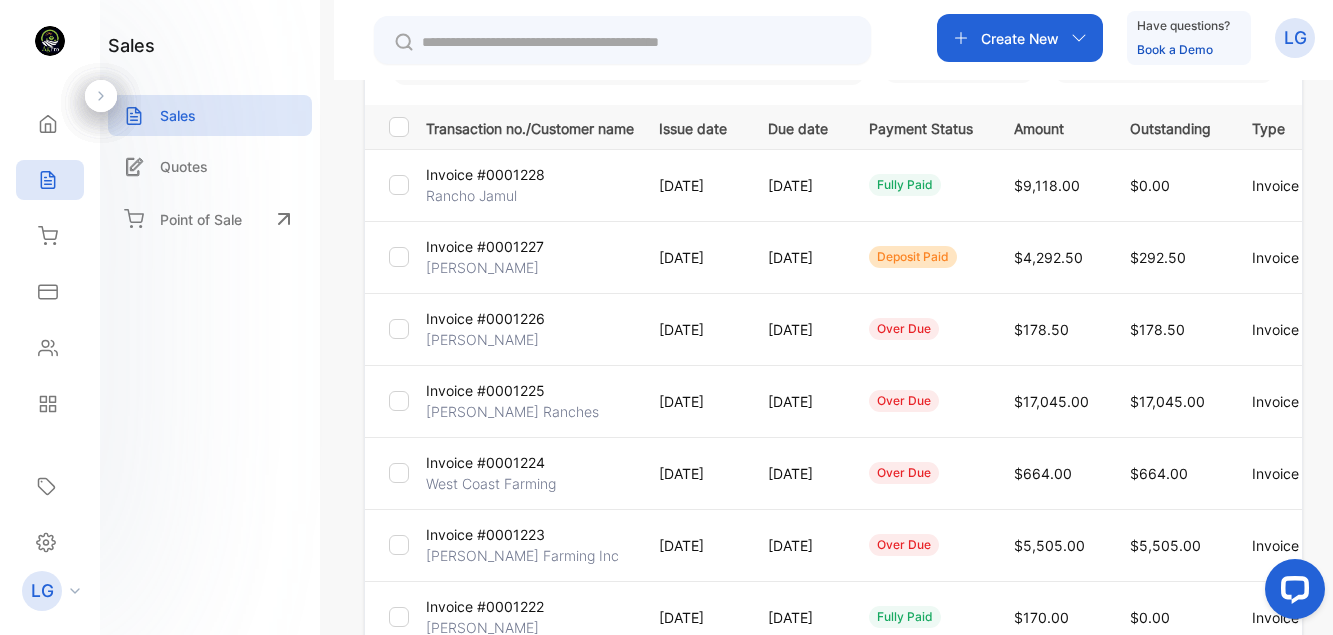 scroll, scrollTop: 250, scrollLeft: 0, axis: vertical 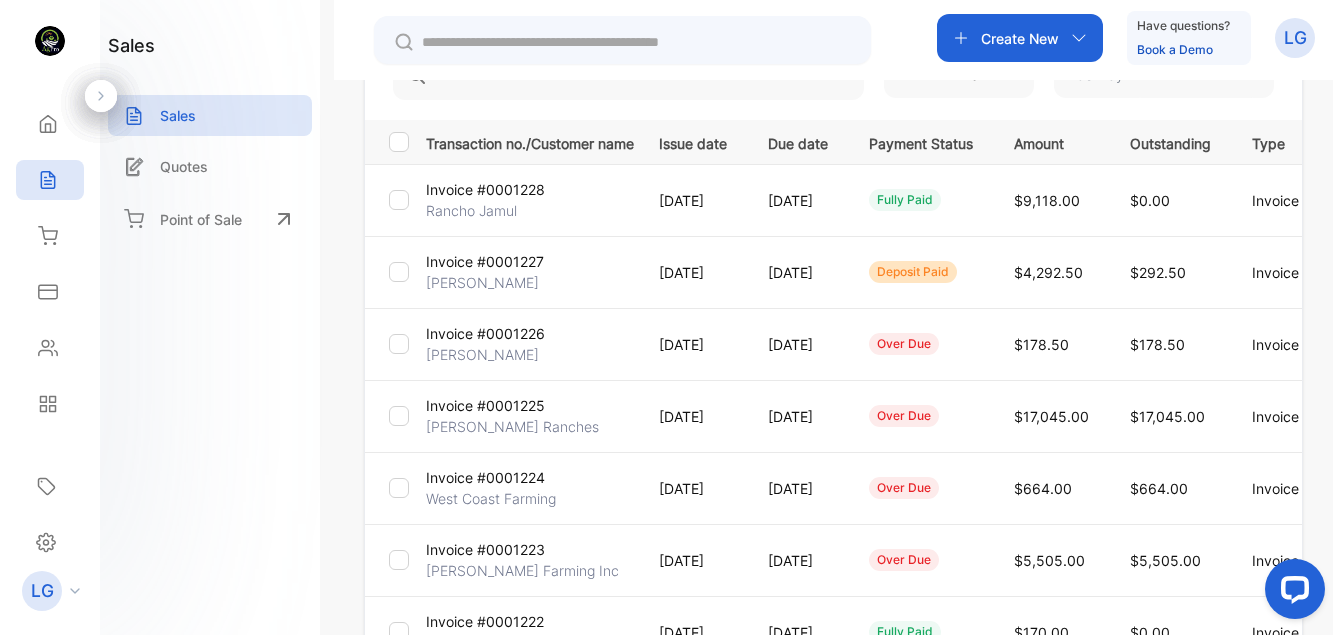 click on "Invoice #0001227" at bounding box center [485, 261] 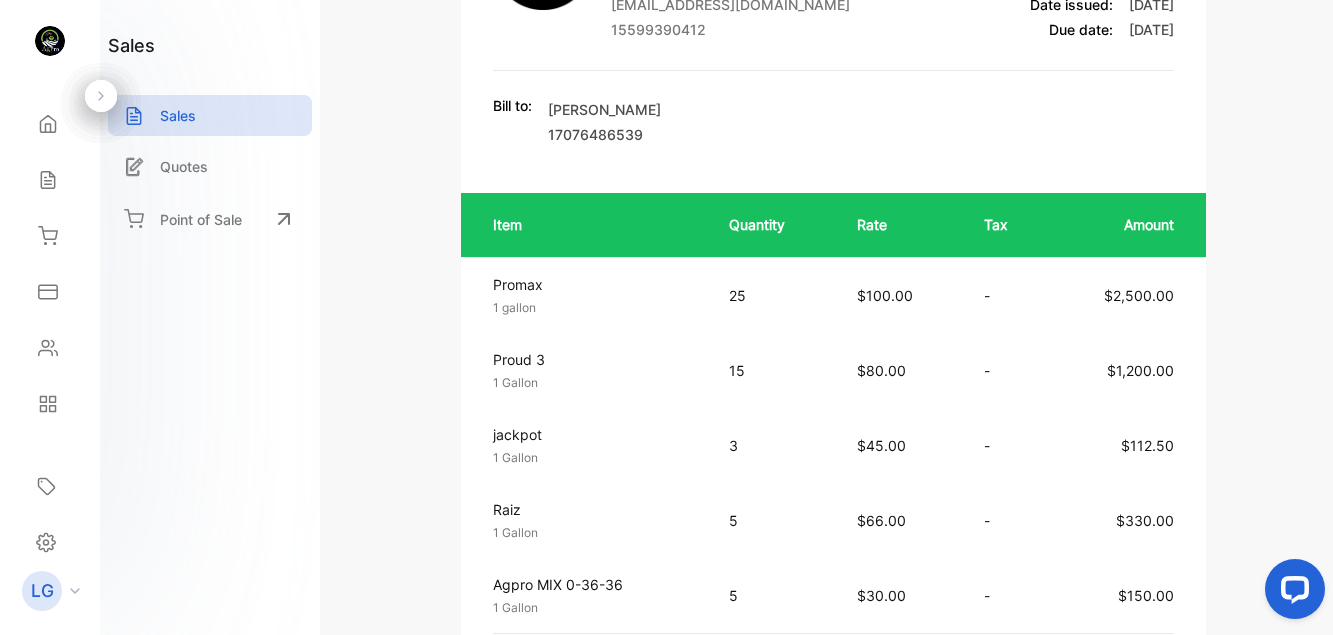 drag, startPoint x: 1325, startPoint y: 242, endPoint x: 1326, endPoint y: 287, distance: 45.01111 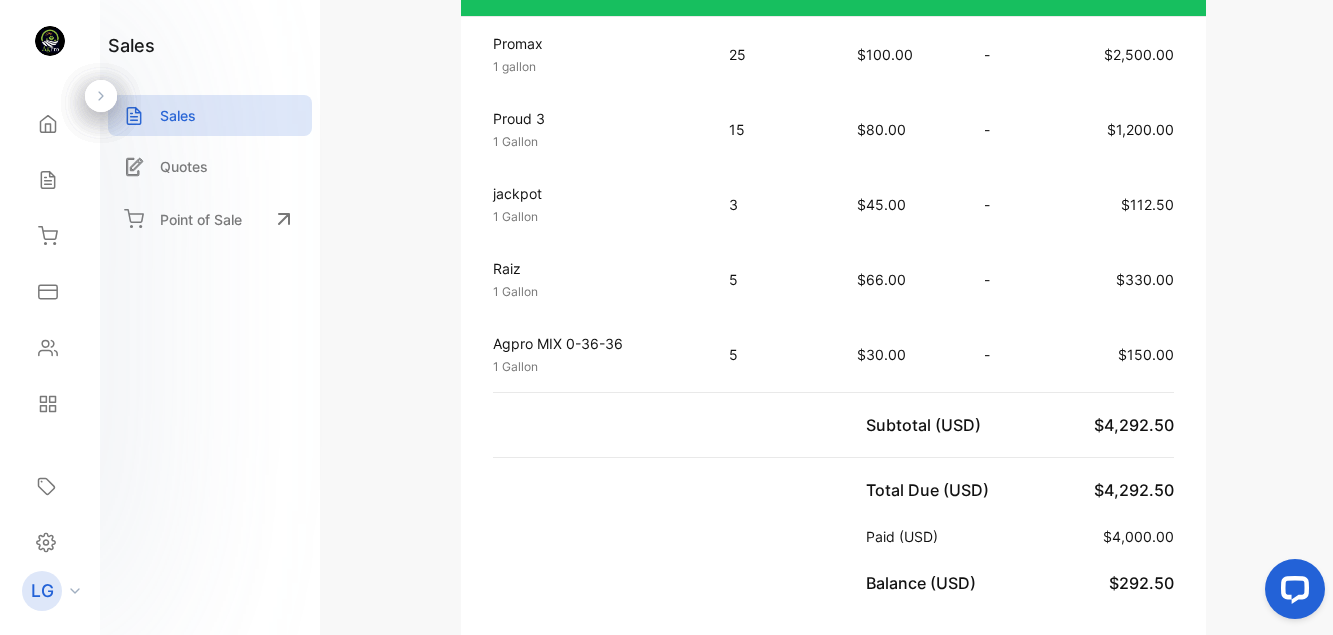 scroll, scrollTop: 443, scrollLeft: 0, axis: vertical 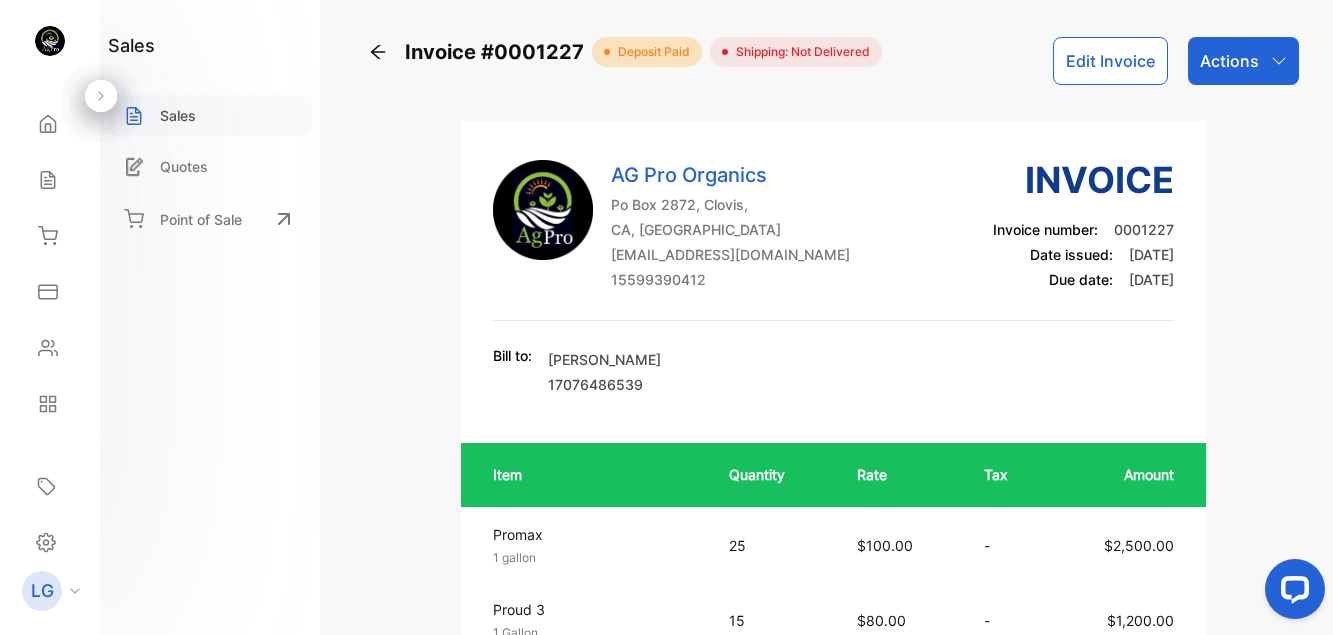 click on "Sales" at bounding box center [178, 115] 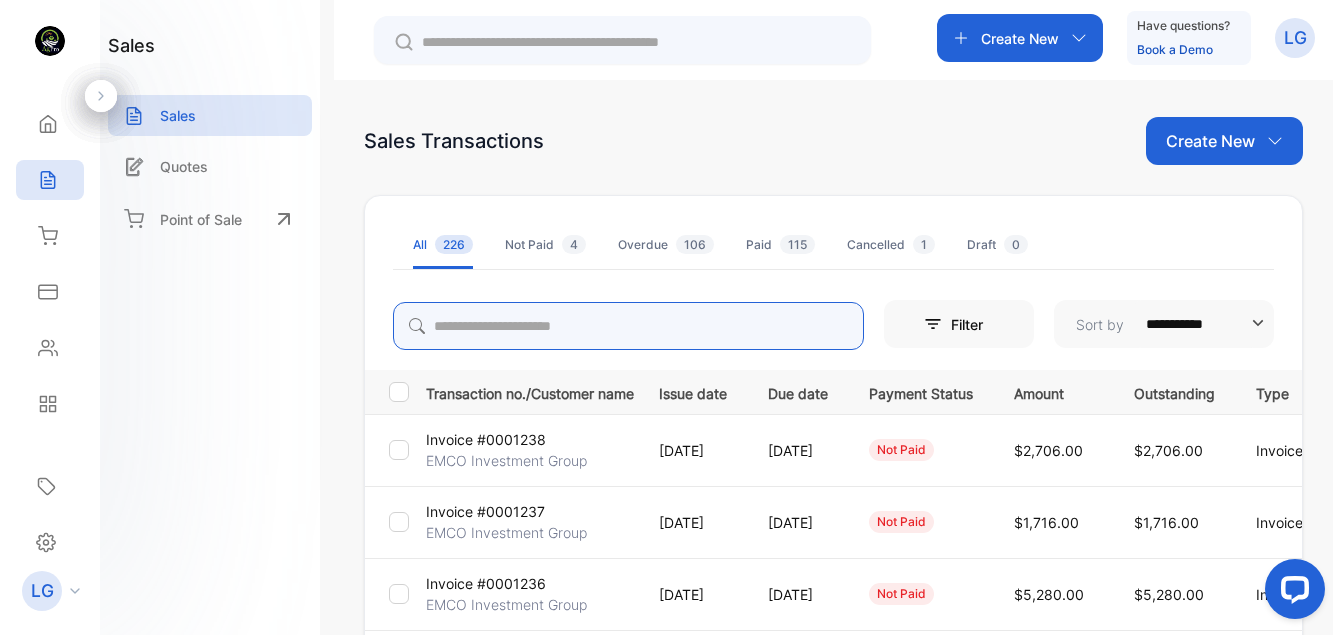 click at bounding box center (628, 326) 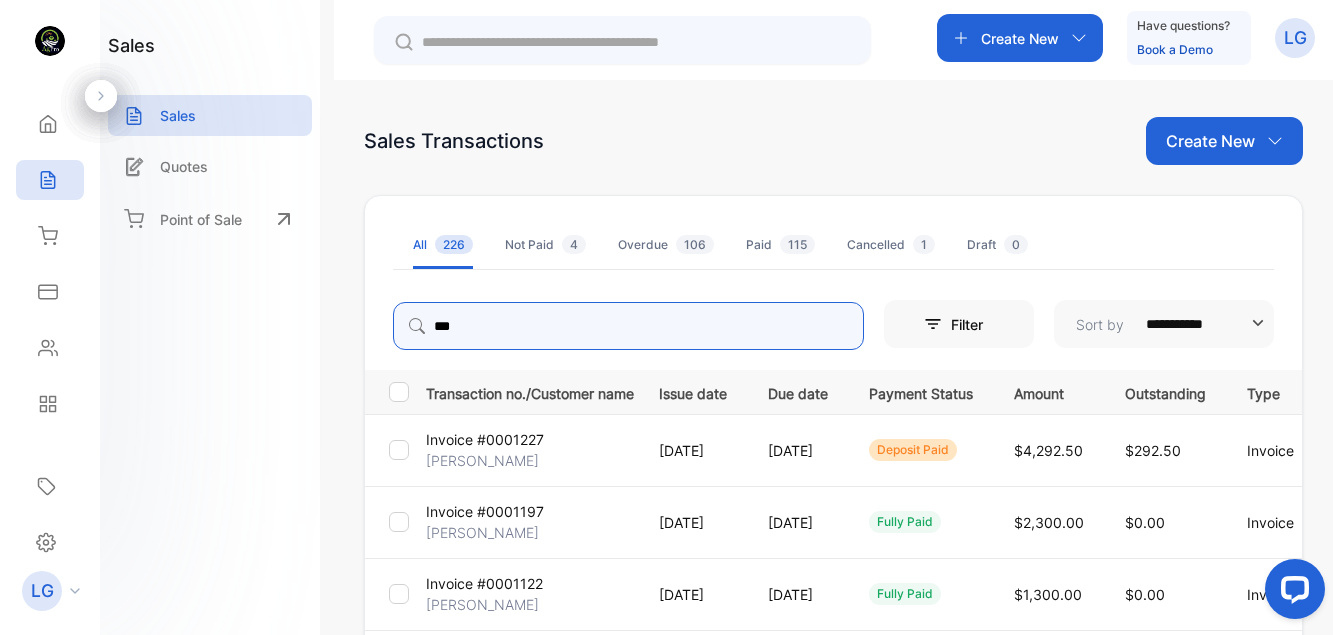 type on "***" 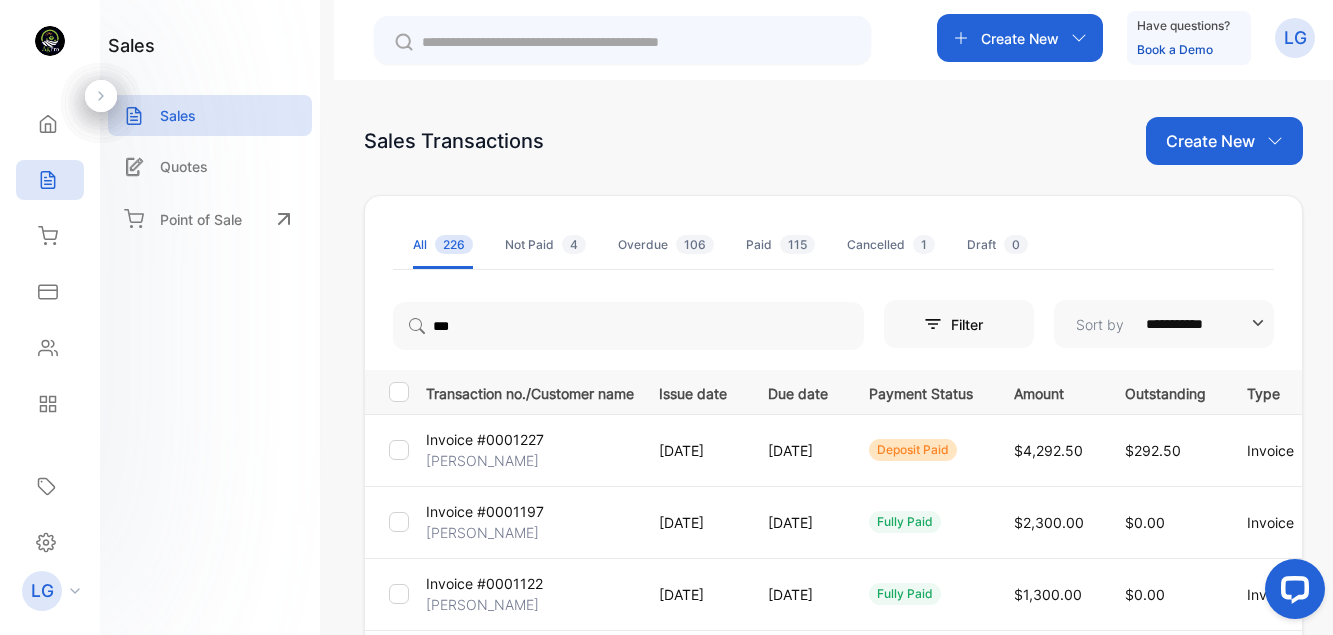 click on "[PERSON_NAME]" at bounding box center [482, 532] 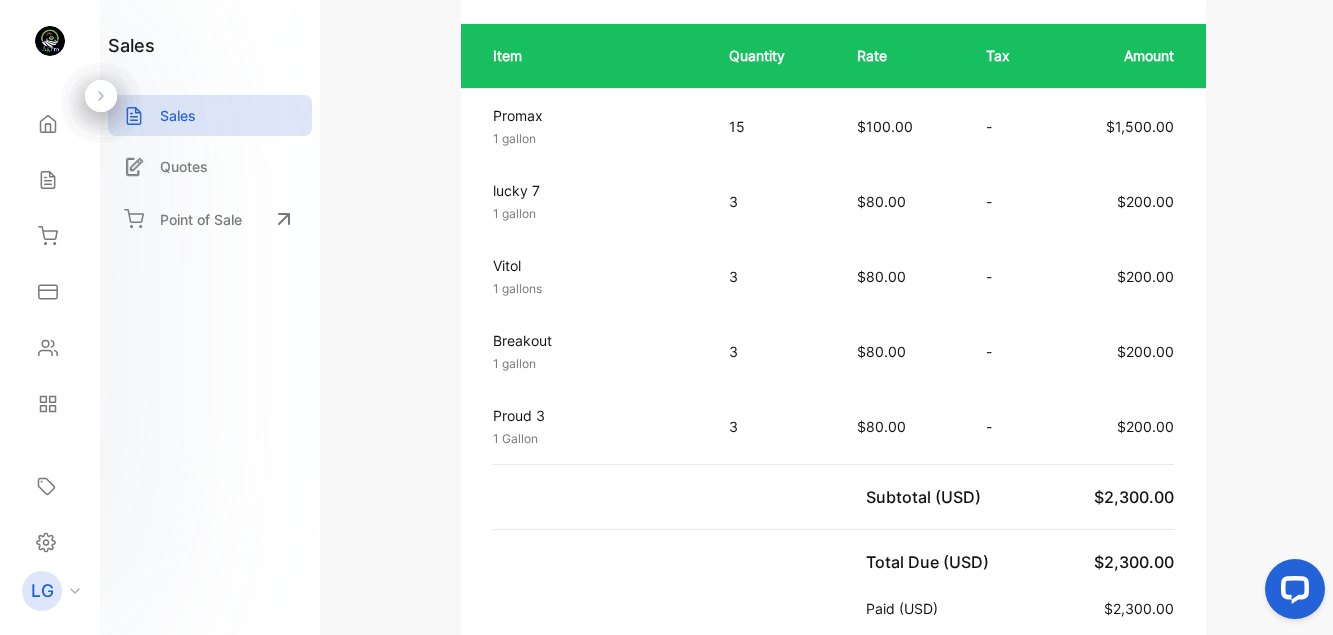 scroll, scrollTop: 428, scrollLeft: 0, axis: vertical 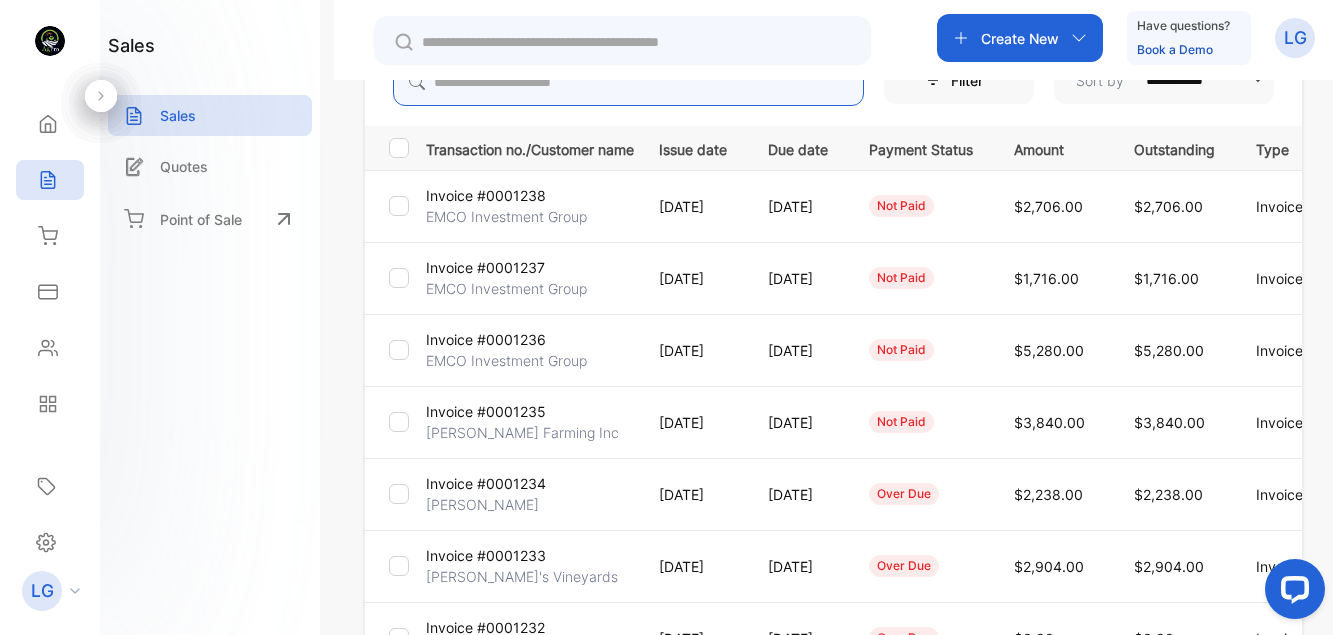 click at bounding box center [628, 82] 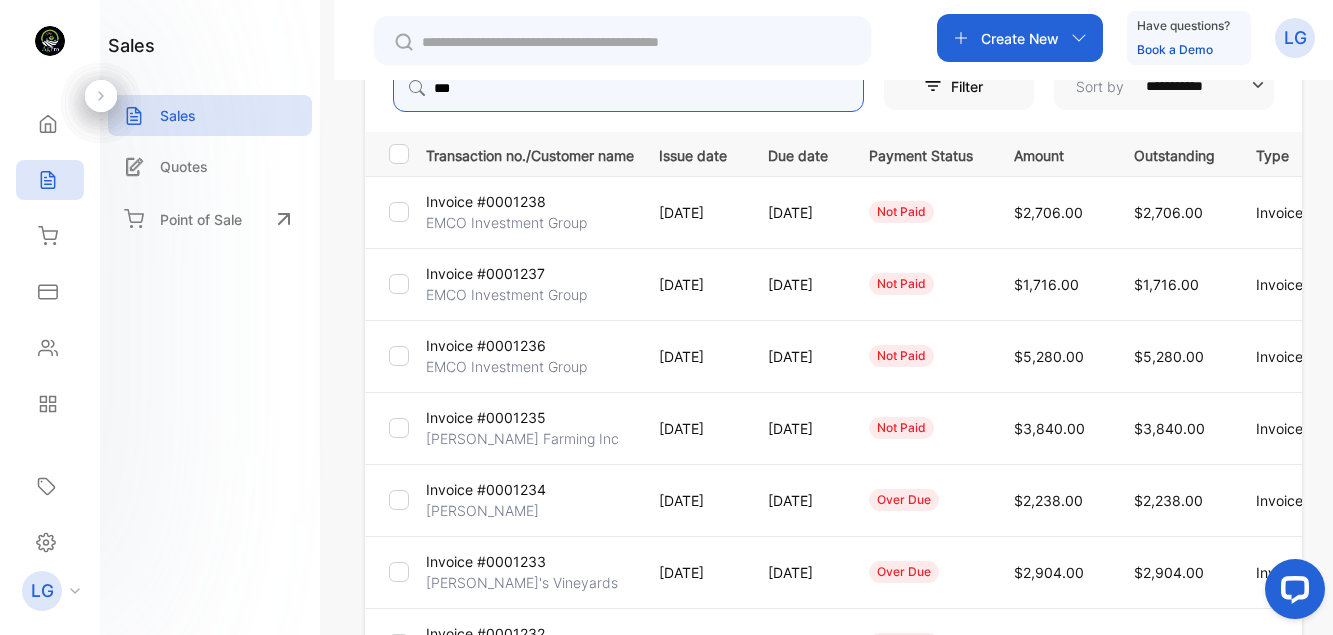 type on "*****" 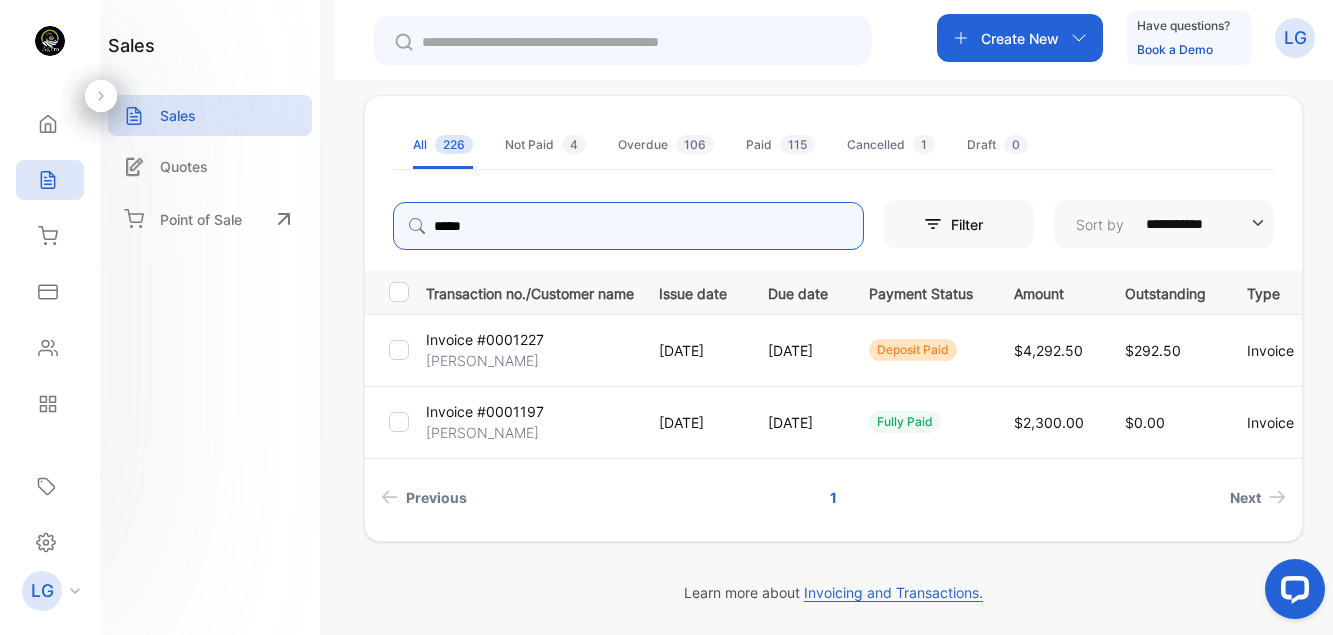 scroll, scrollTop: 100, scrollLeft: 0, axis: vertical 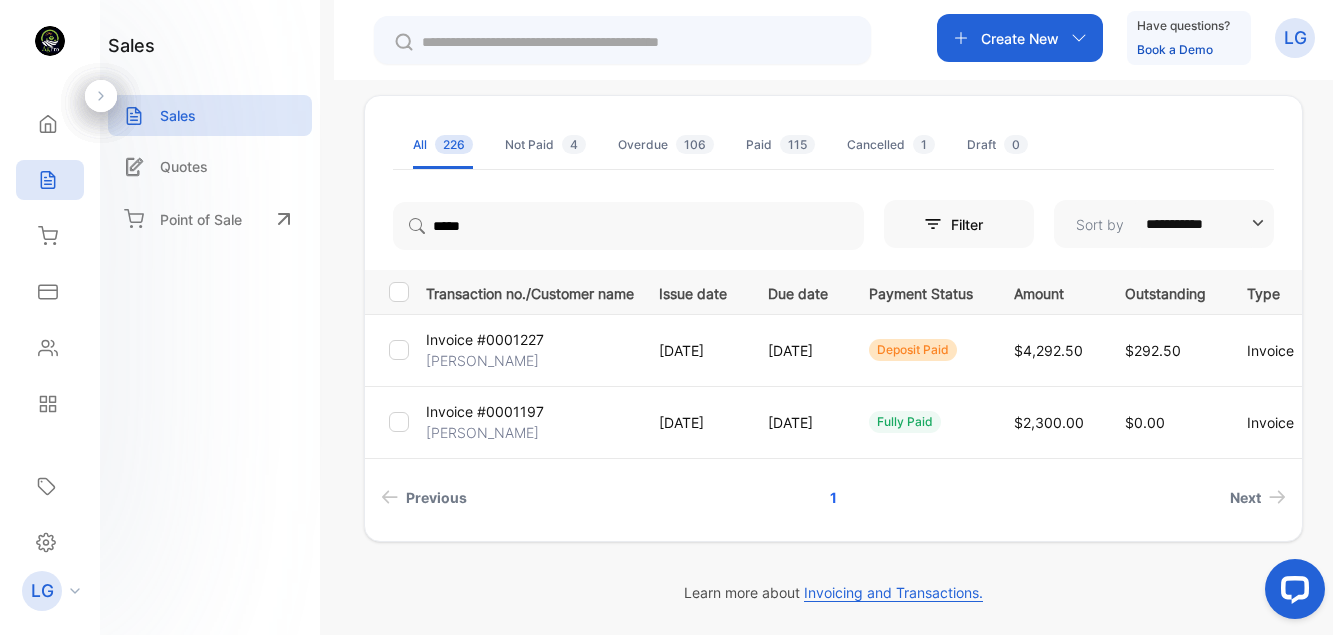 click on "Invoice #0001227" at bounding box center [485, 339] 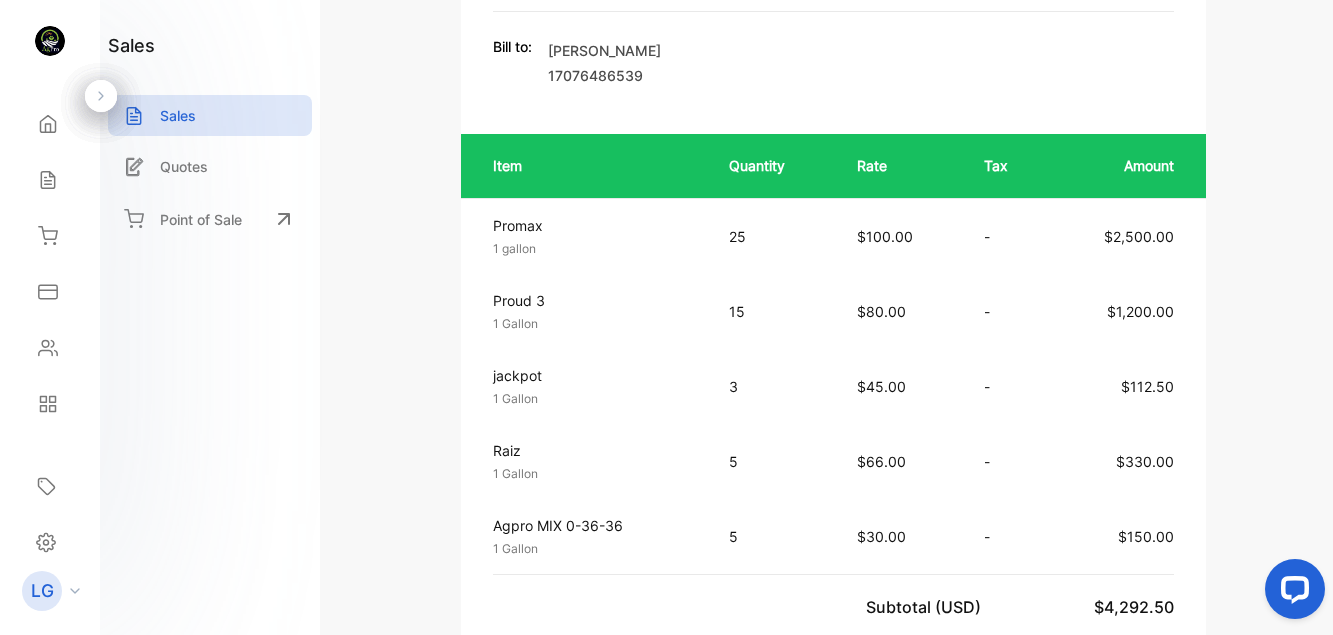 scroll, scrollTop: 339, scrollLeft: 0, axis: vertical 